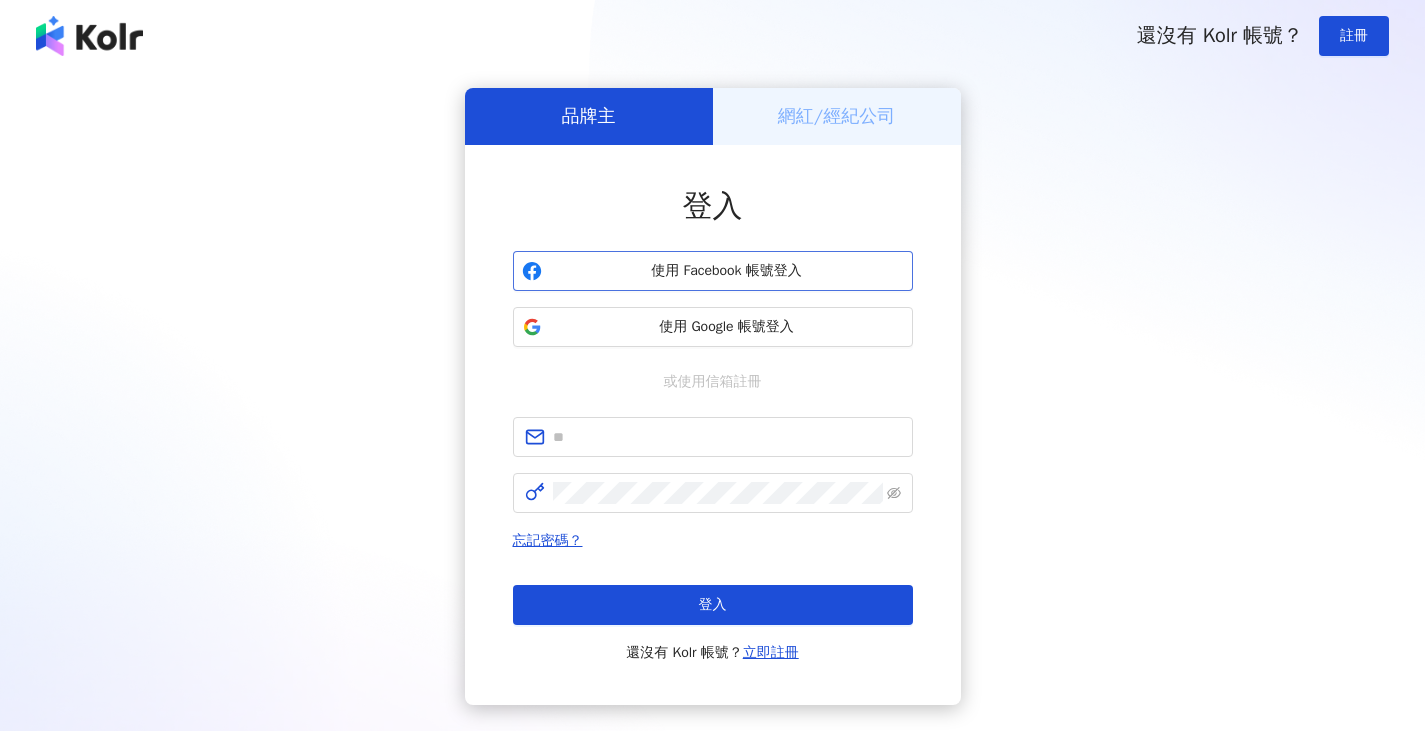 scroll, scrollTop: 0, scrollLeft: 0, axis: both 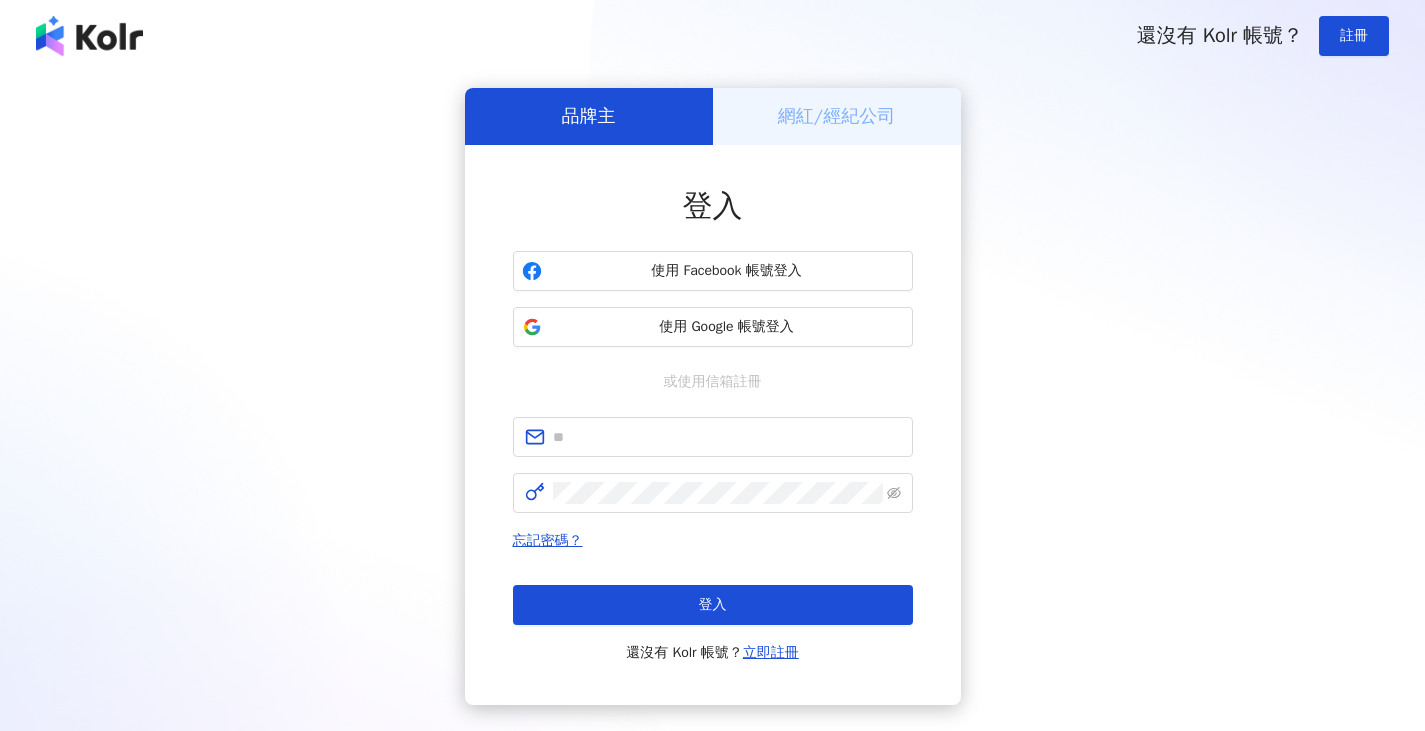 click on "登入 使用 Facebook 帳號登入 使用 Google 帳號登入 或使用信箱註冊 忘記密碼？ 登入 還沒有 Kolr 帳號？ 立即註冊" at bounding box center (713, 425) 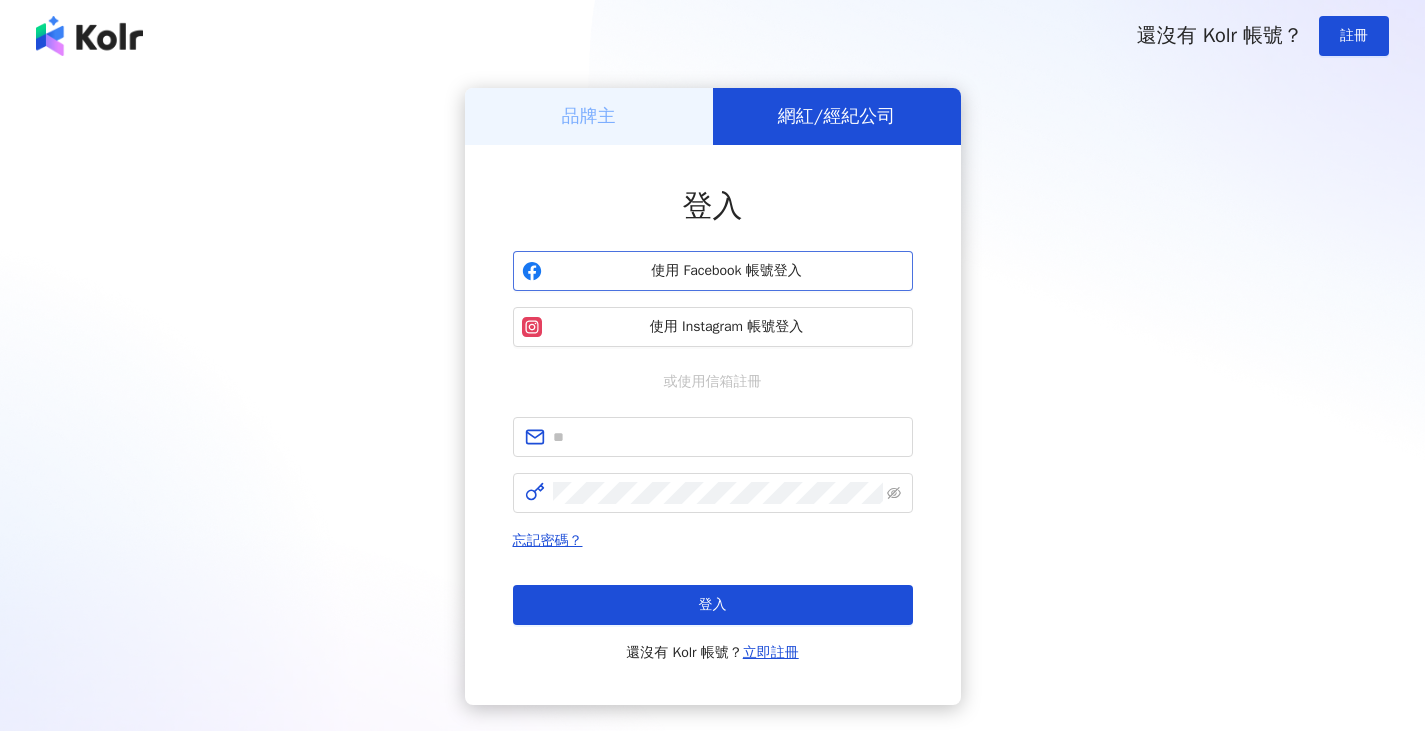 click on "使用 Facebook 帳號登入" at bounding box center (713, 271) 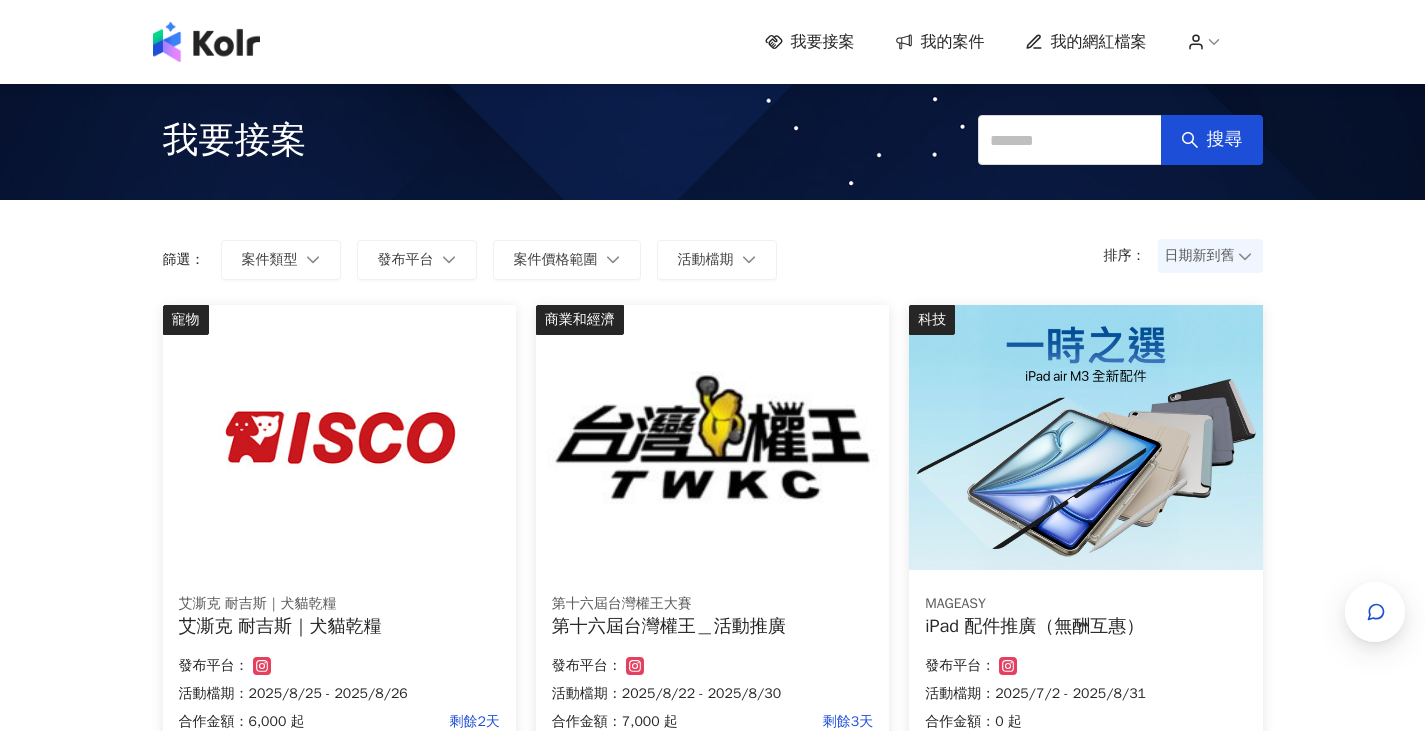 click on "我要接案 我的案件 我的網紅檔案 我要接案 搜尋 排序： 日期新到舊 篩選： 案件類型 發布平台 案件價格範圍 活動檔期 清除 套用 寵物 艾澌克 耐吉斯｜犬貓乾糧 艾澌克 耐吉斯｜犬貓乾糧 合作金額： [PRICE] 起 剩餘[DURATION] 發布平台： 活動檔期：[DATE] - [DATE] 商業和經濟 第十六屆台灣權王大賽 第十六屆台灣權王＿活動推廣 合作金額： [PRICE] 起 剩餘[DURATION] 發布平台： 活動檔期：[DATE] - [DATE] 科技 MAGEASY iPad 配件推廣（無酬互惠） 合作金額： [PRICE] 起 發布平台： 活動檔期：[DATE] - [DATE] 健康 元晴Sunny Spirit Sunny Spirit  【元晴】漾漾神 活力莓果康普茶 （價值[PRICE]元） 無添加 x 阿里山小葉種紅茶 x 多國專利原料 x 營養博士科研 合作金額： [PRICE] 起 發布平台： 活動檔期：[DATE] - [DATE] 健康 元晴Sunny Spirit Sunny Spirit  合作金額： [PRICE] 起 發布平台： 活動檔期：[DATE] - [DATE] 美食 1" at bounding box center (712, 1054) 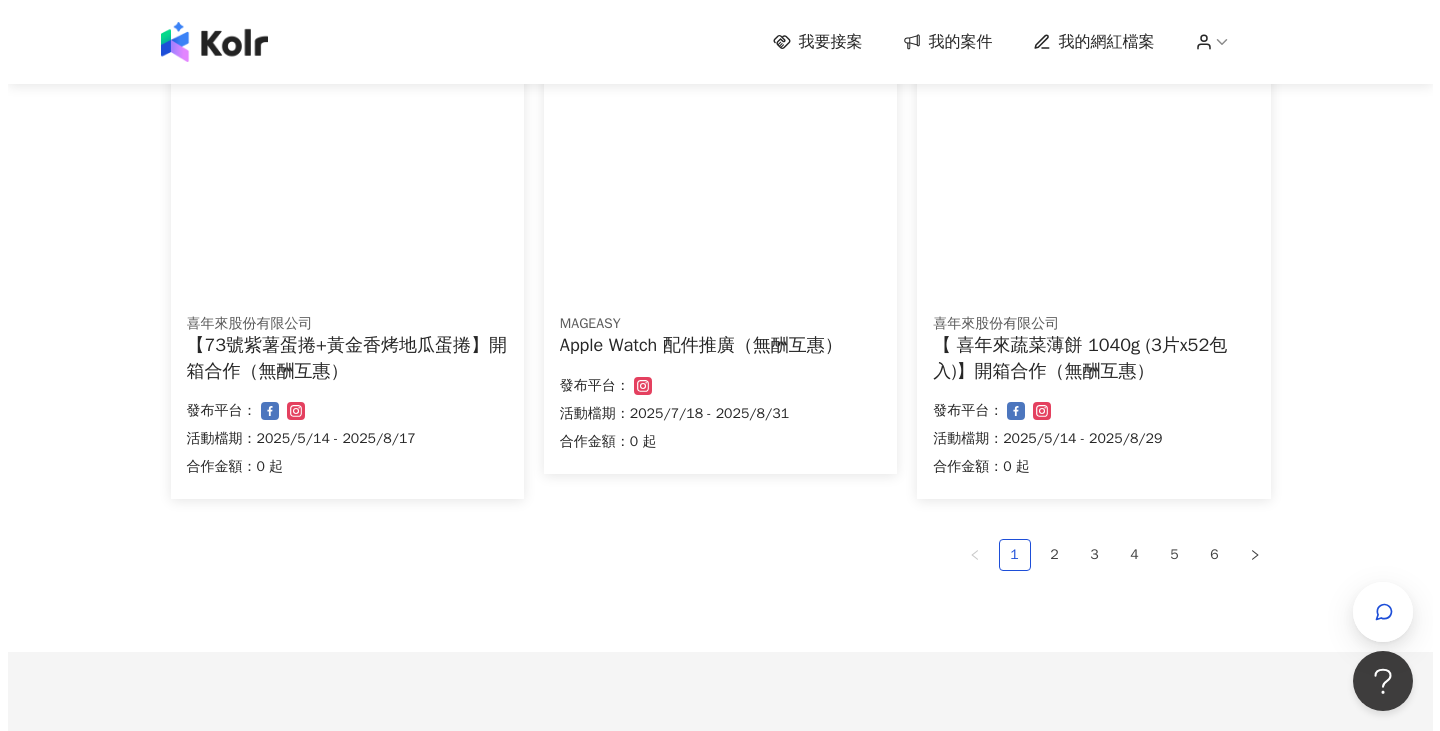 scroll, scrollTop: 1200, scrollLeft: 0, axis: vertical 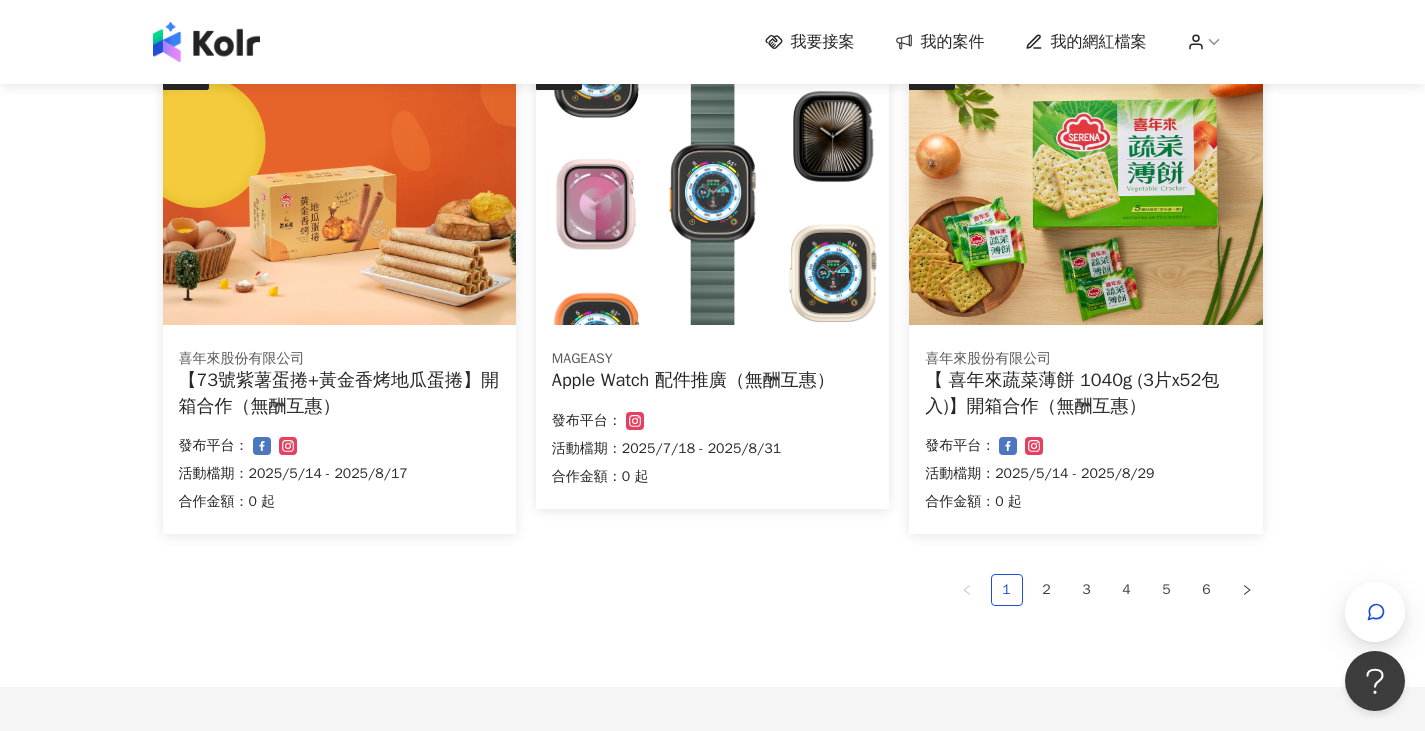 click at bounding box center [712, 192] 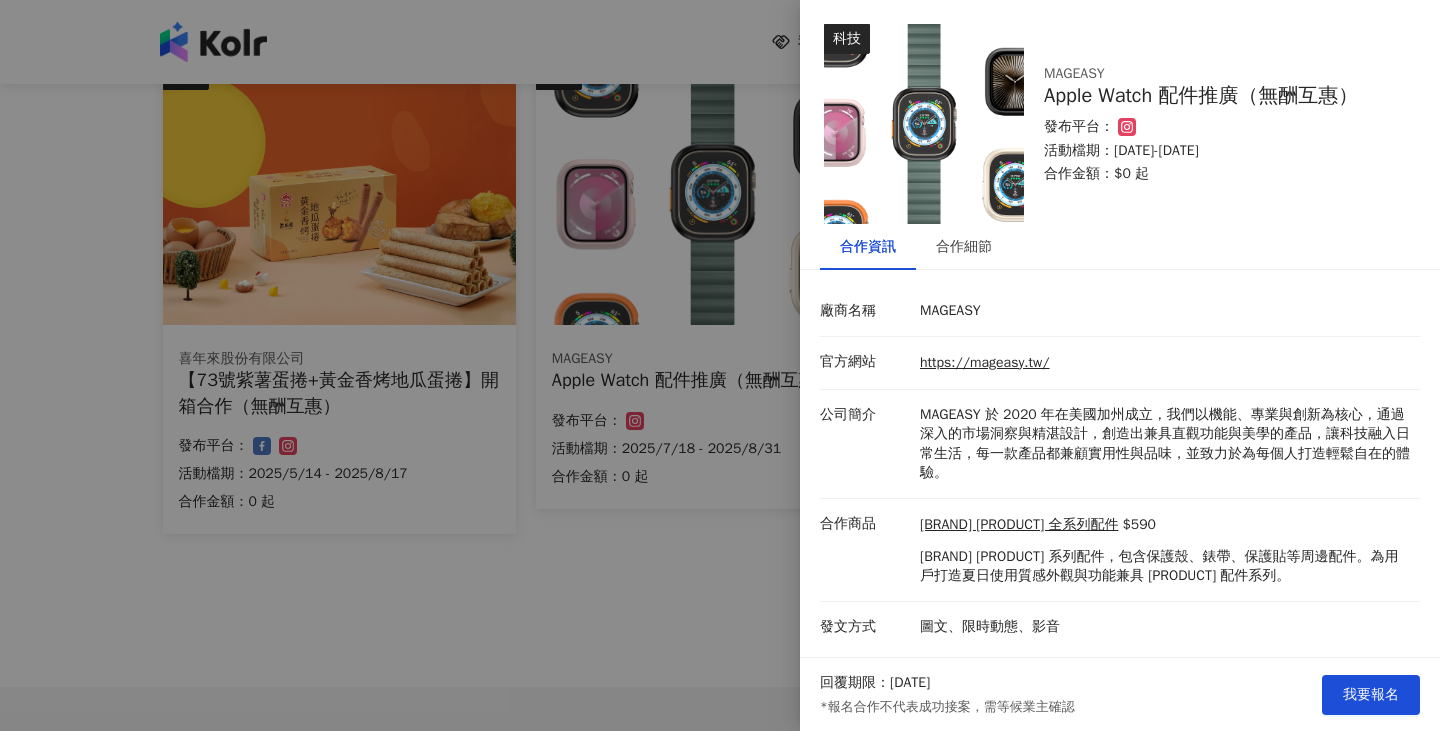 click at bounding box center [720, 365] 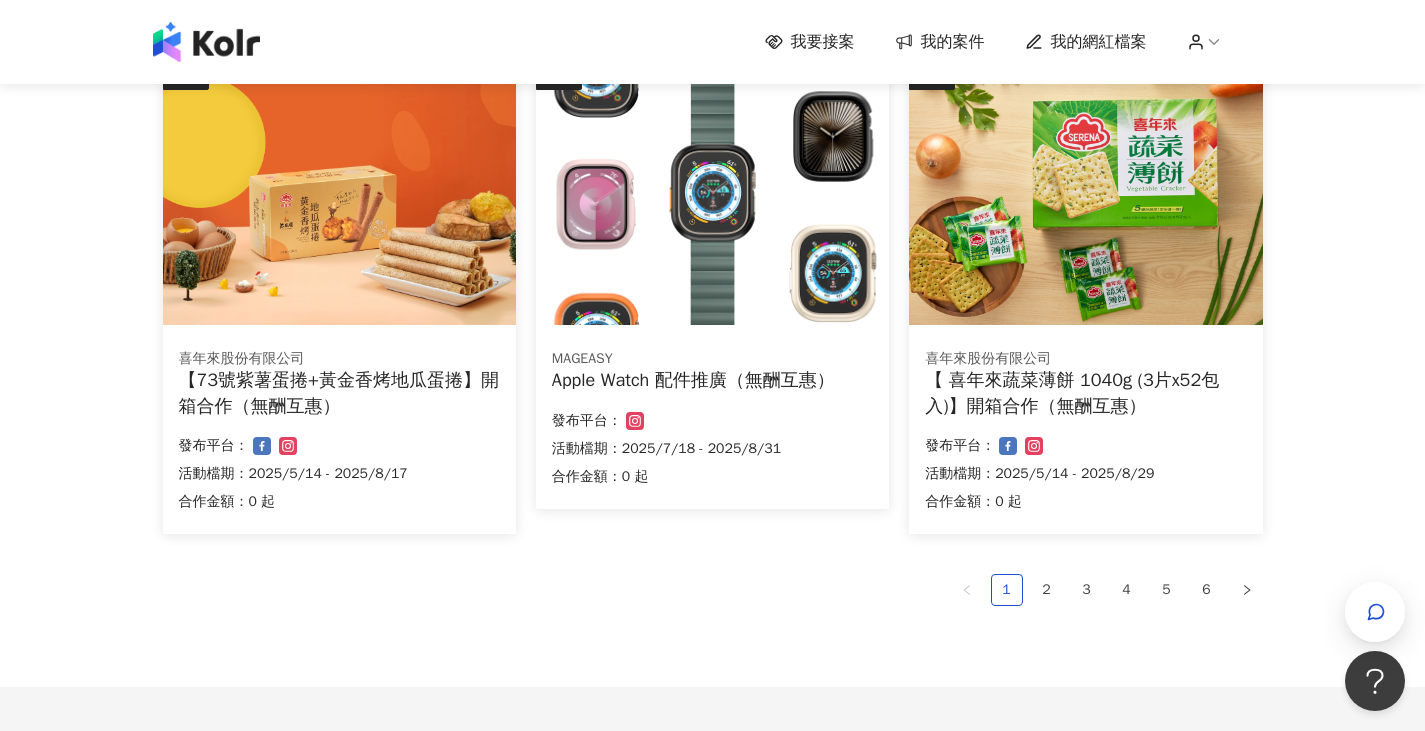 click on "Apple Watch 配件推廣（無酬互惠）" at bounding box center (712, 380) 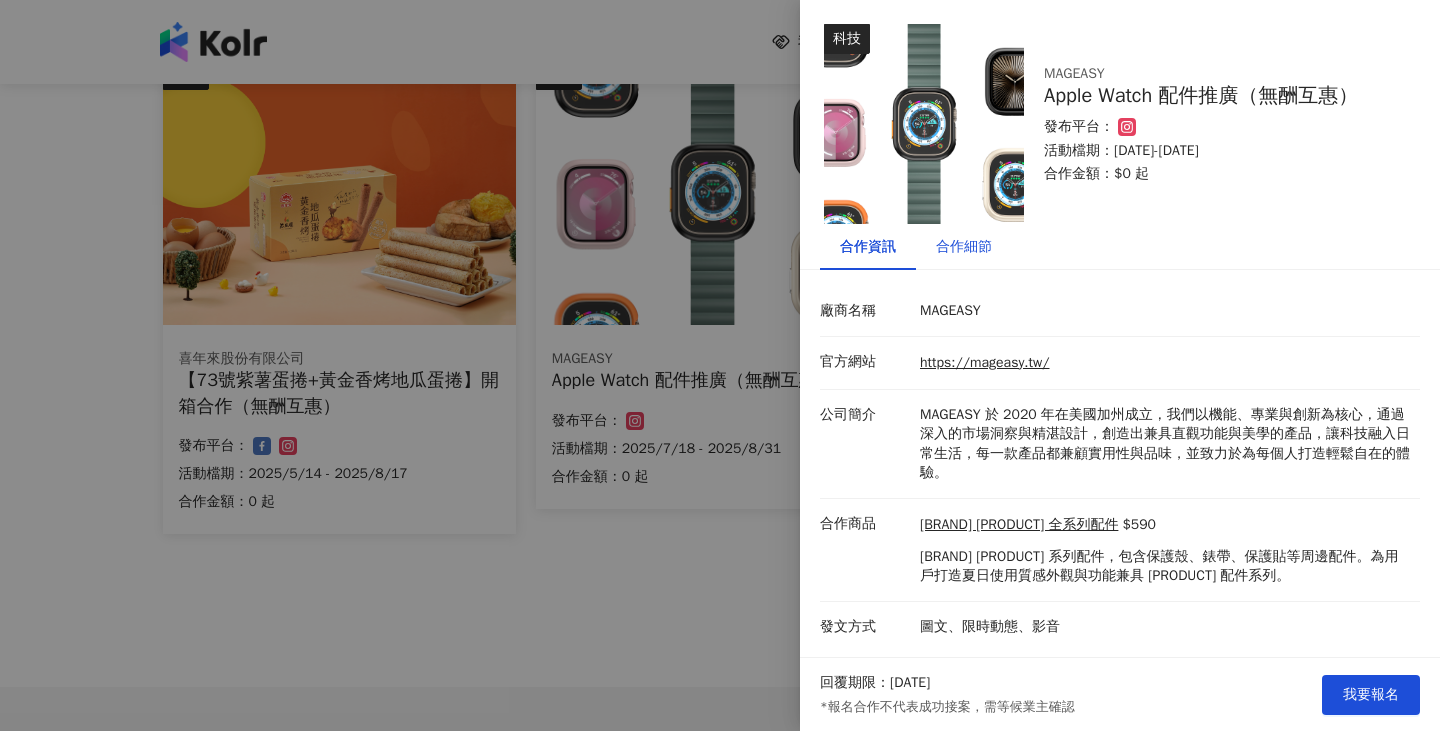 click on "合作細節" at bounding box center [964, 247] 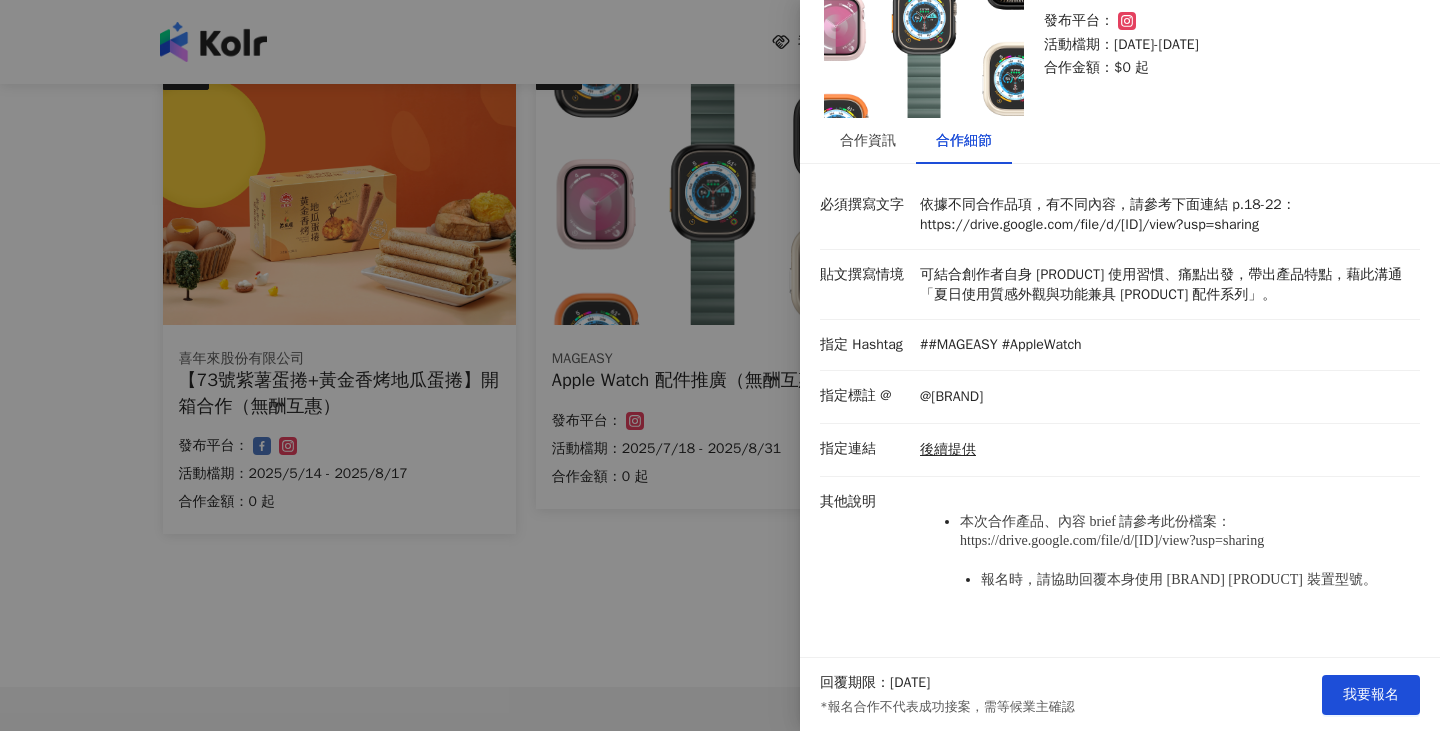 scroll, scrollTop: 160, scrollLeft: 0, axis: vertical 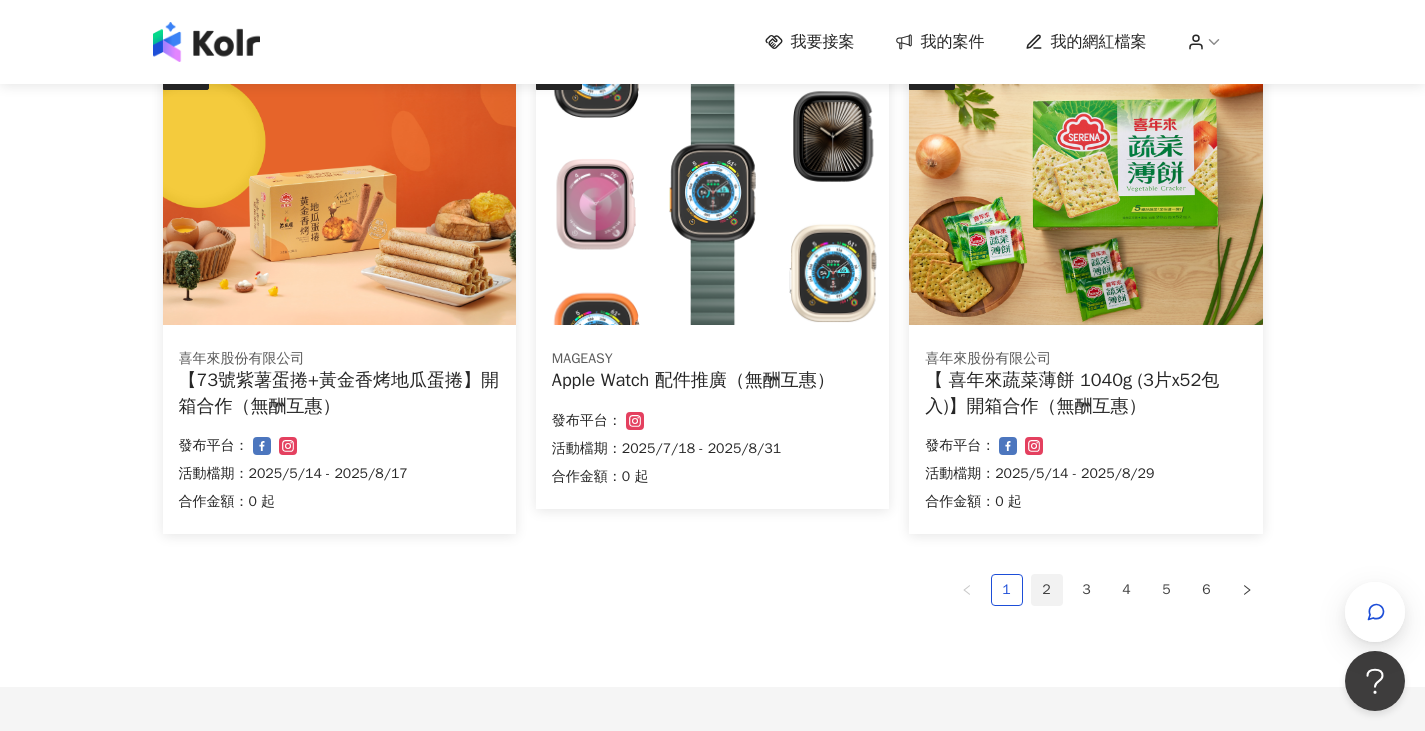 click on "2" at bounding box center [1047, 590] 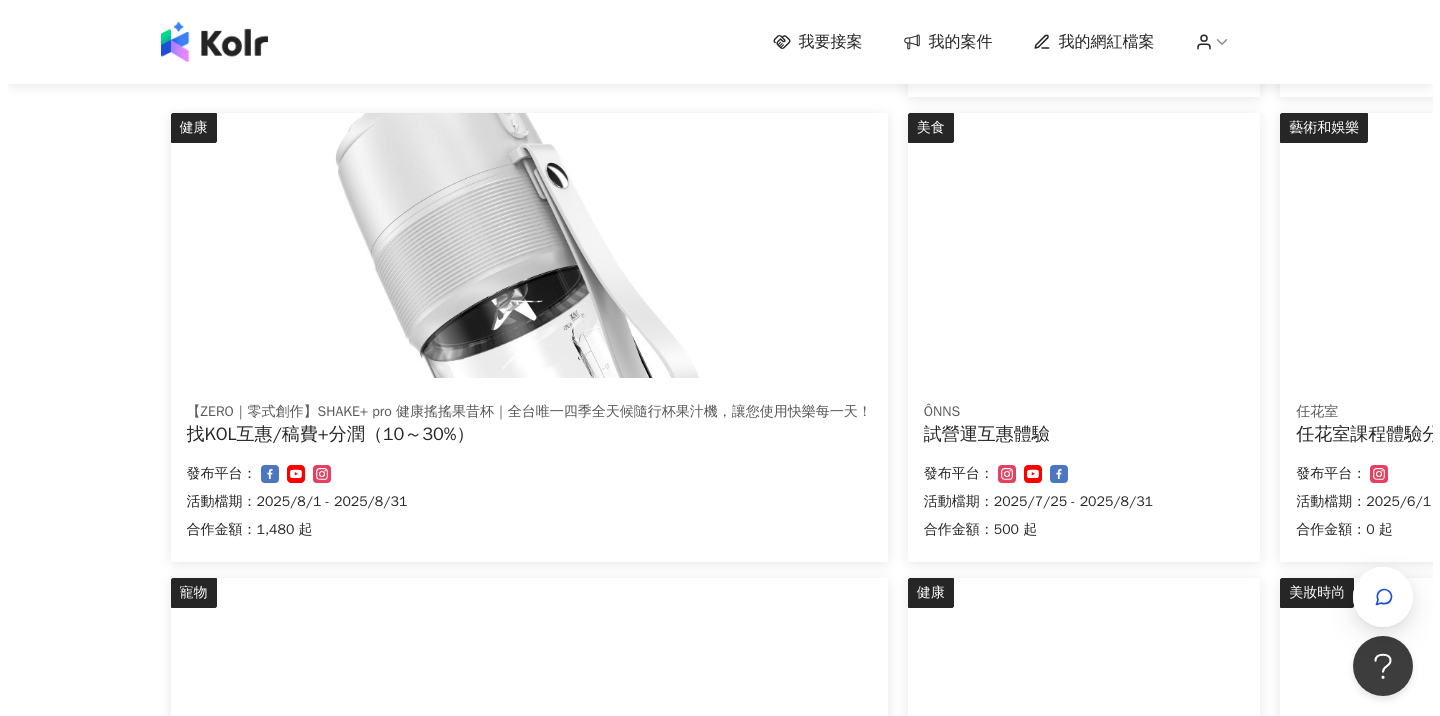 scroll, scrollTop: 625, scrollLeft: 0, axis: vertical 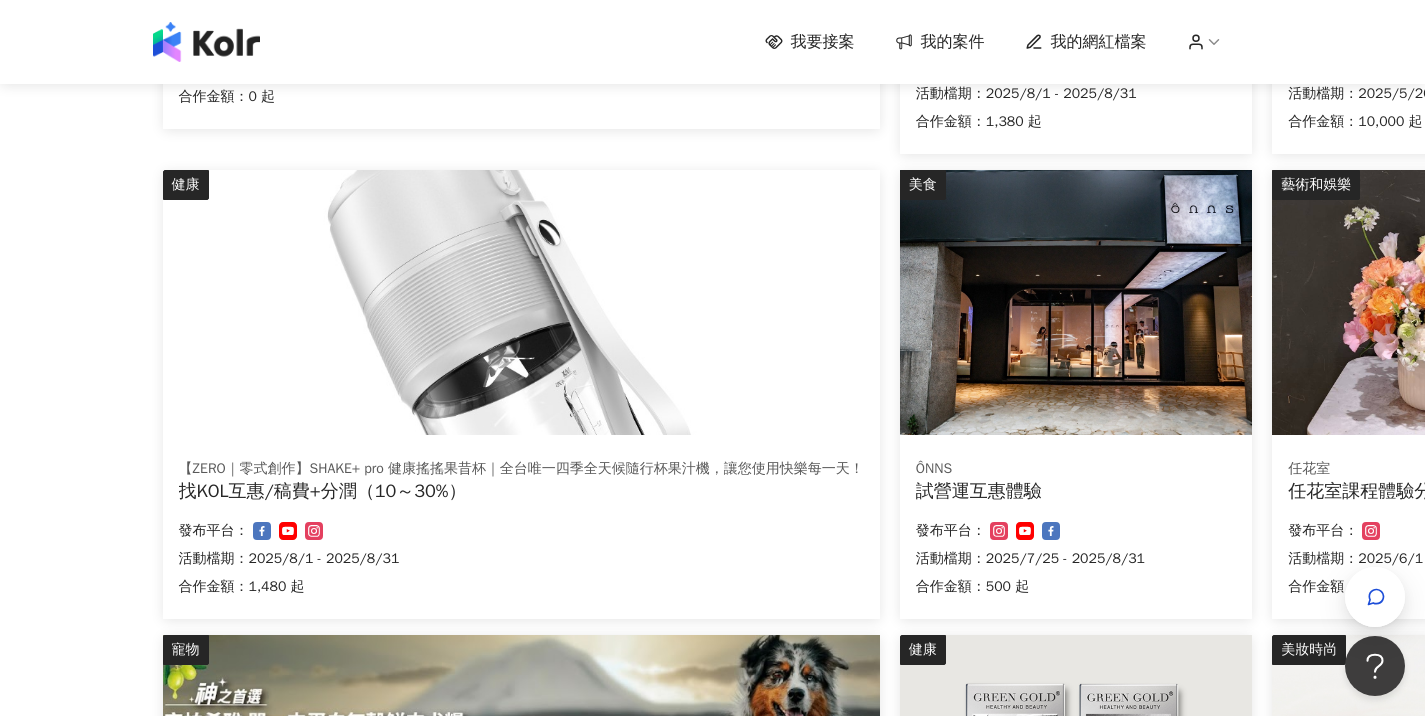 drag, startPoint x: 611, startPoint y: 322, endPoint x: 509, endPoint y: 335, distance: 102.825096 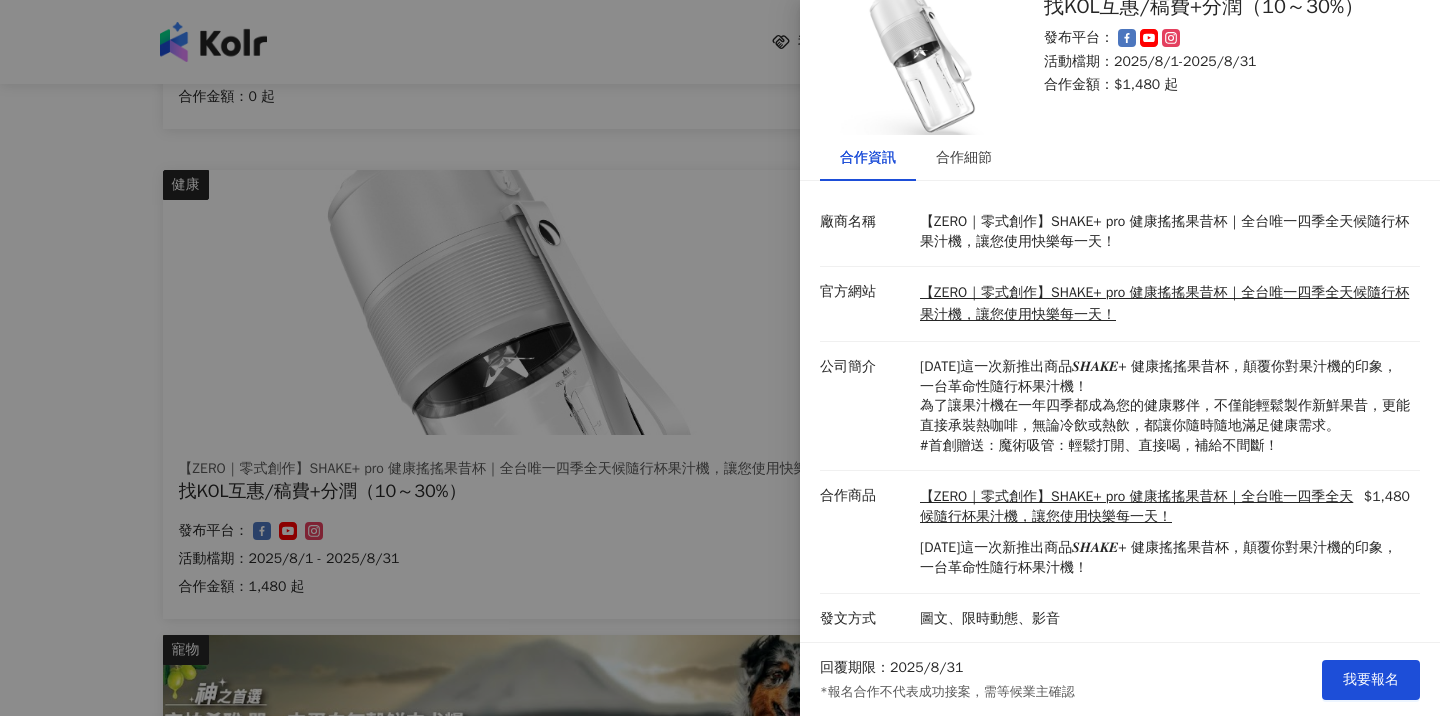 scroll, scrollTop: 105, scrollLeft: 0, axis: vertical 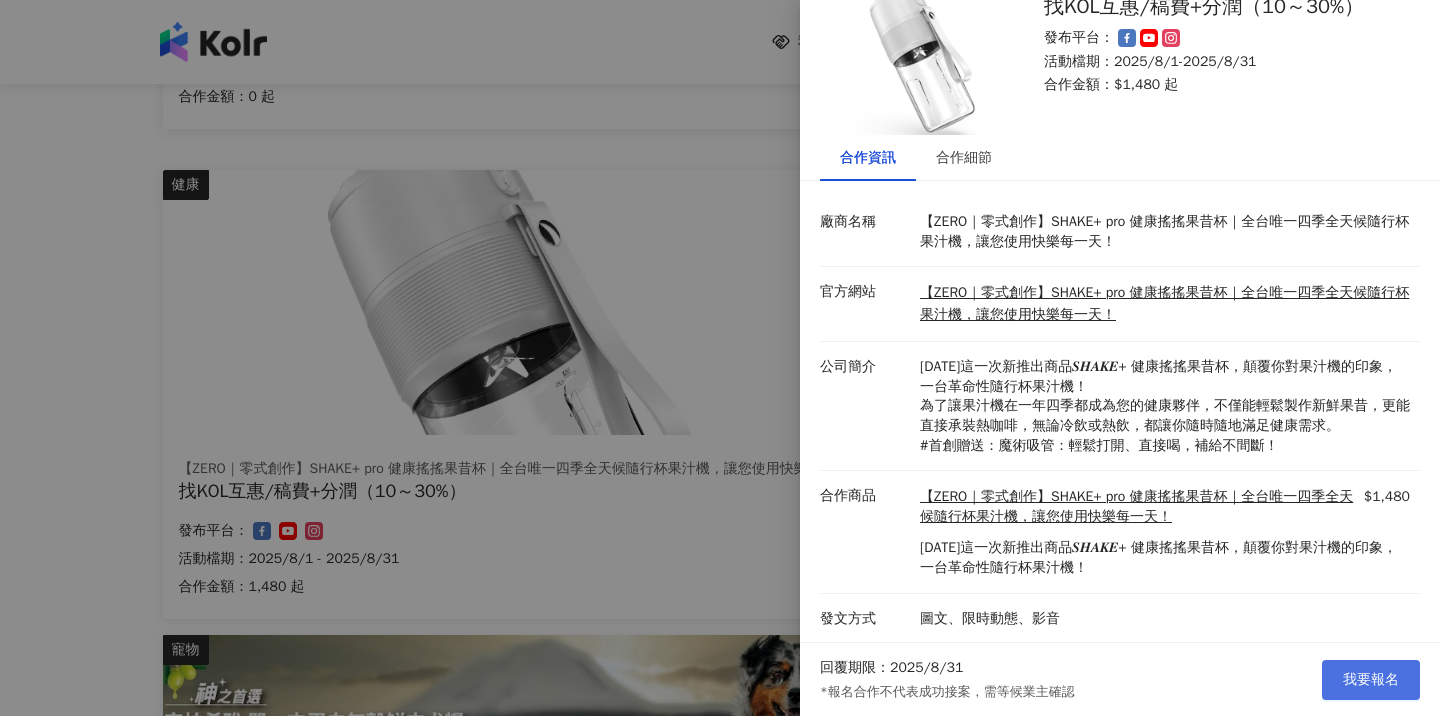 click on "我要報名" at bounding box center [1371, 680] 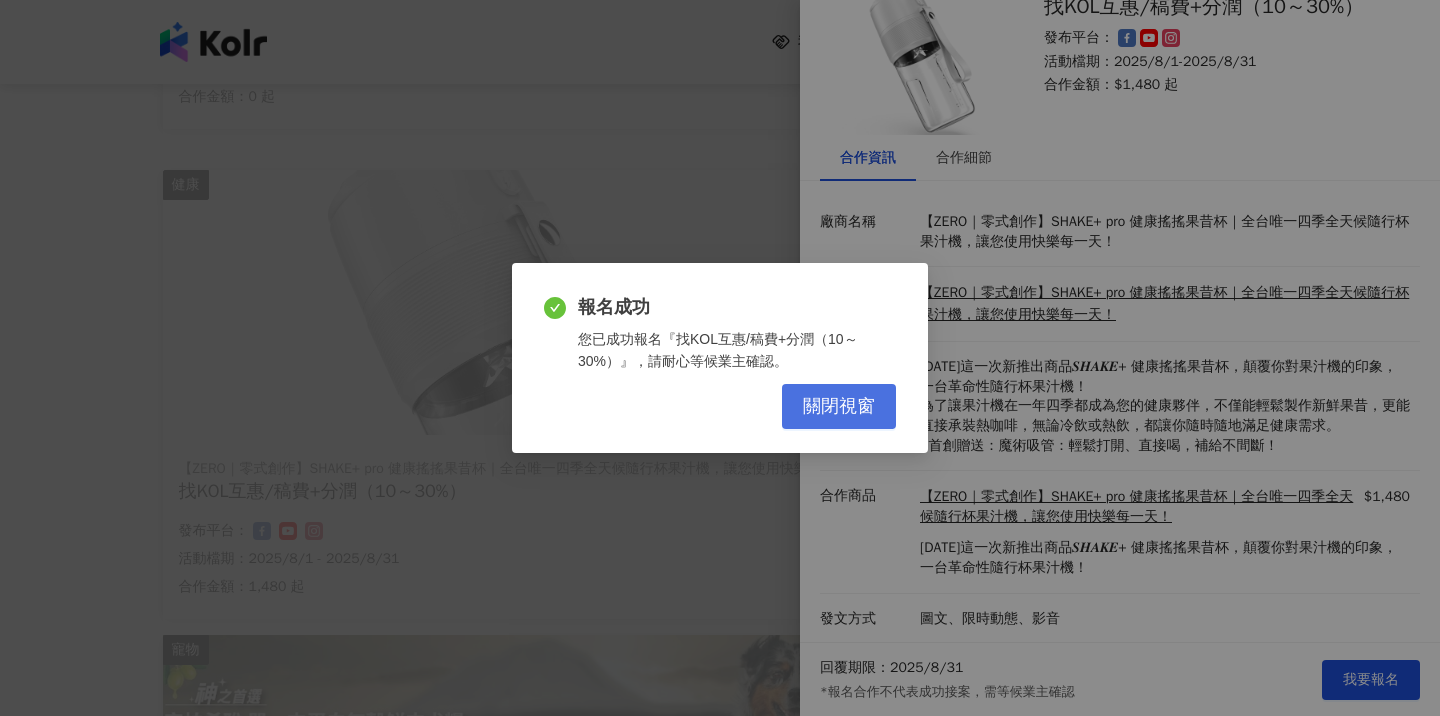 click on "關閉視窗" at bounding box center (839, 407) 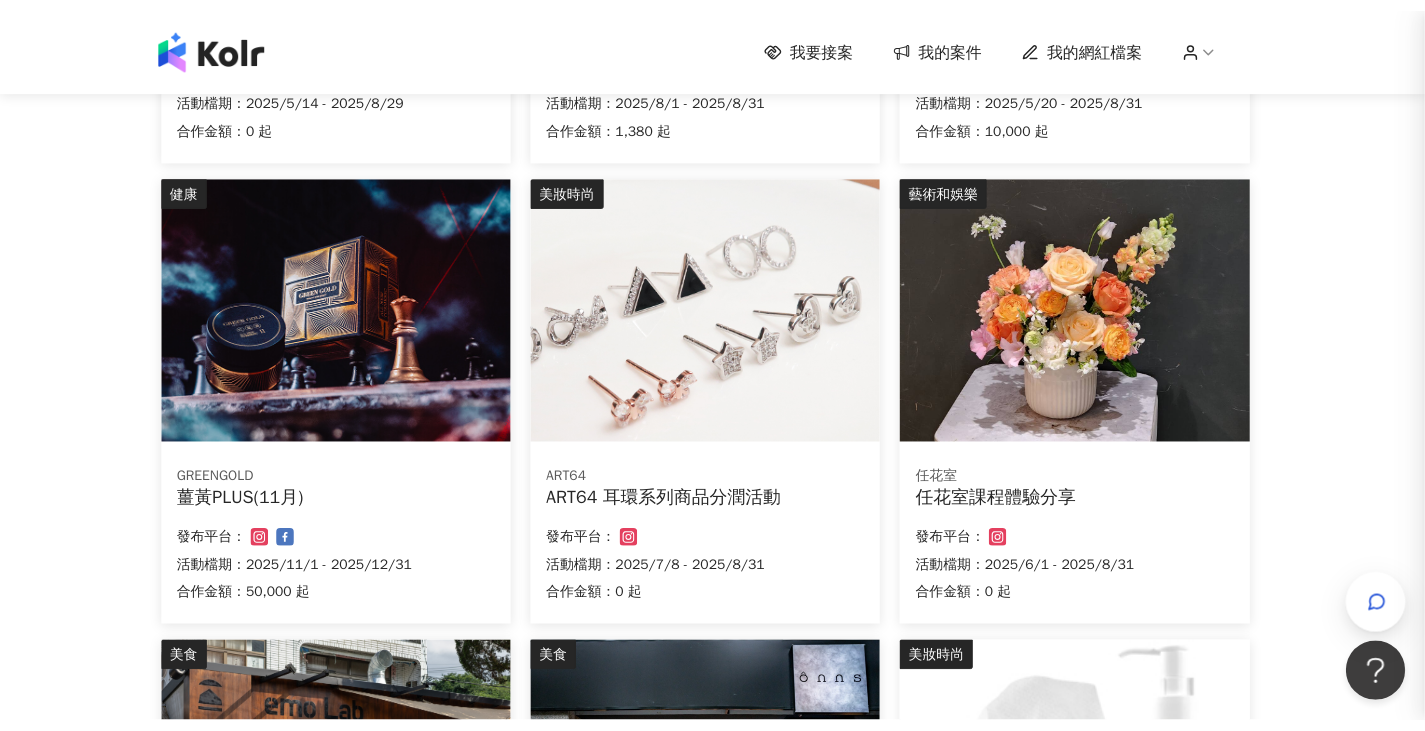 scroll, scrollTop: 0, scrollLeft: 0, axis: both 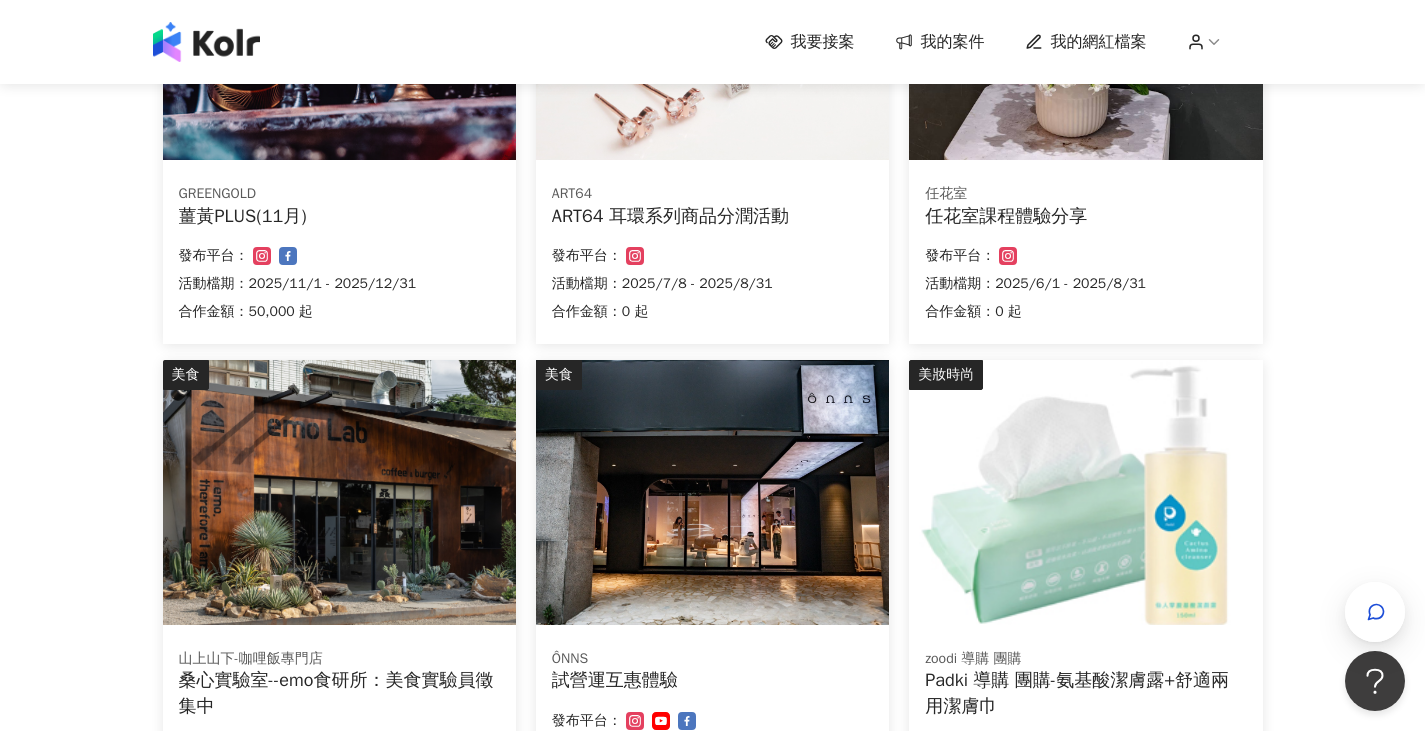 click at bounding box center [712, 492] 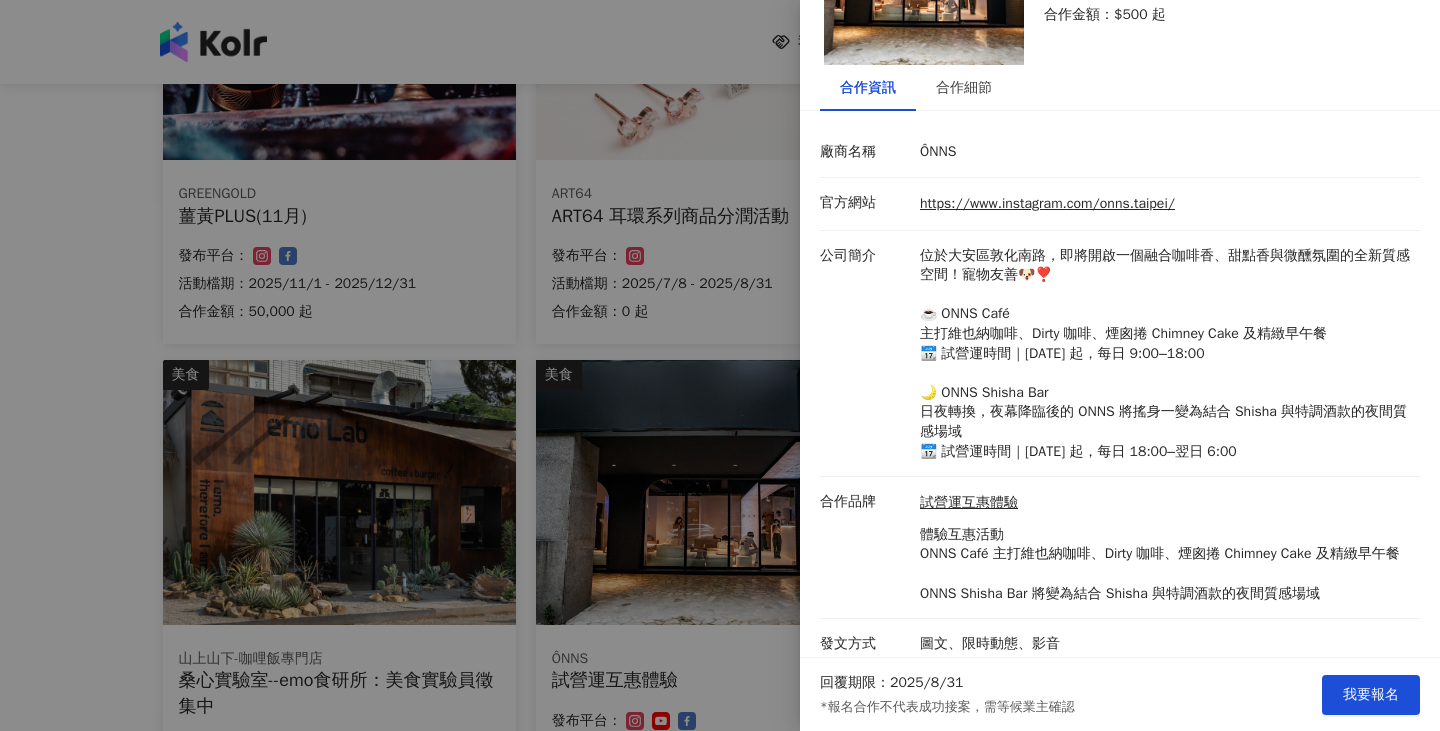 scroll, scrollTop: 190, scrollLeft: 0, axis: vertical 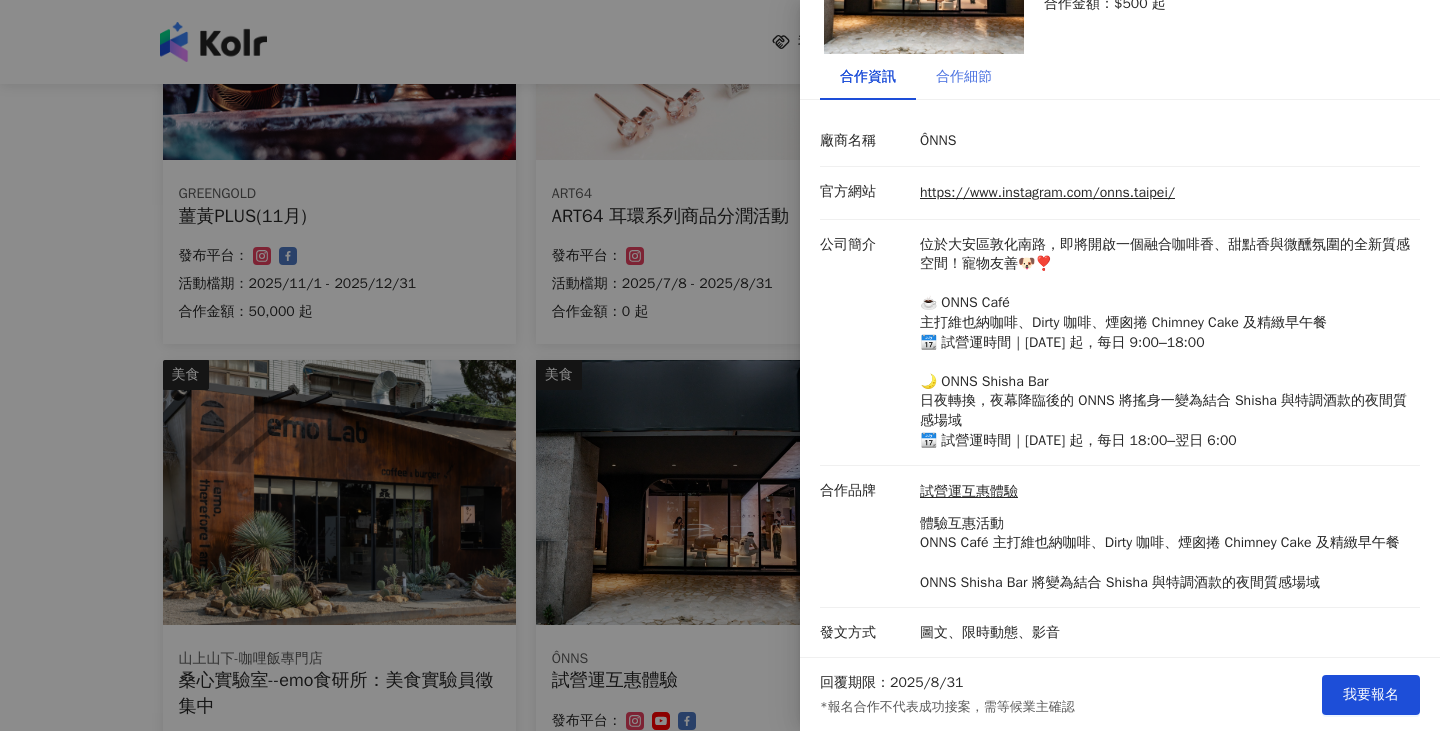 click on "合作細節" at bounding box center (964, 77) 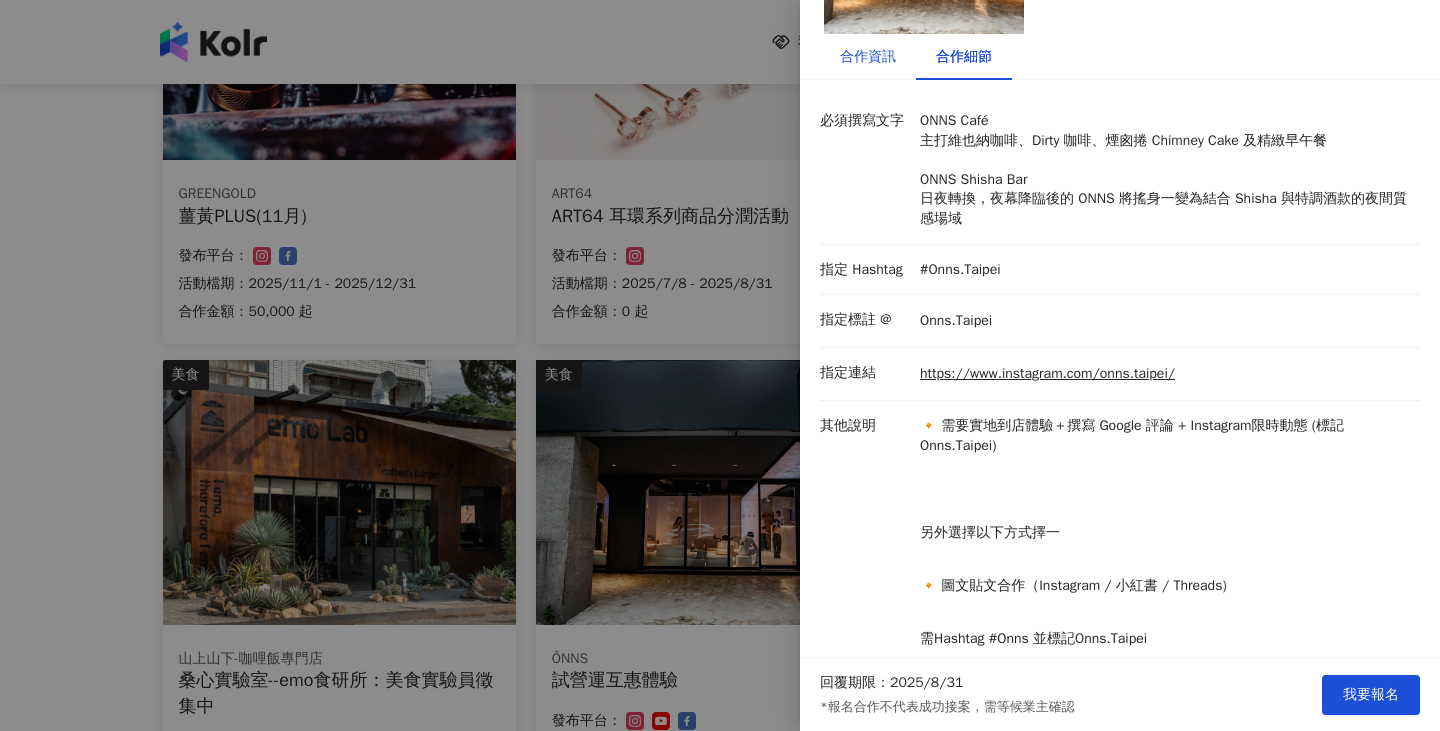 click on "合作資訊" at bounding box center [868, 57] 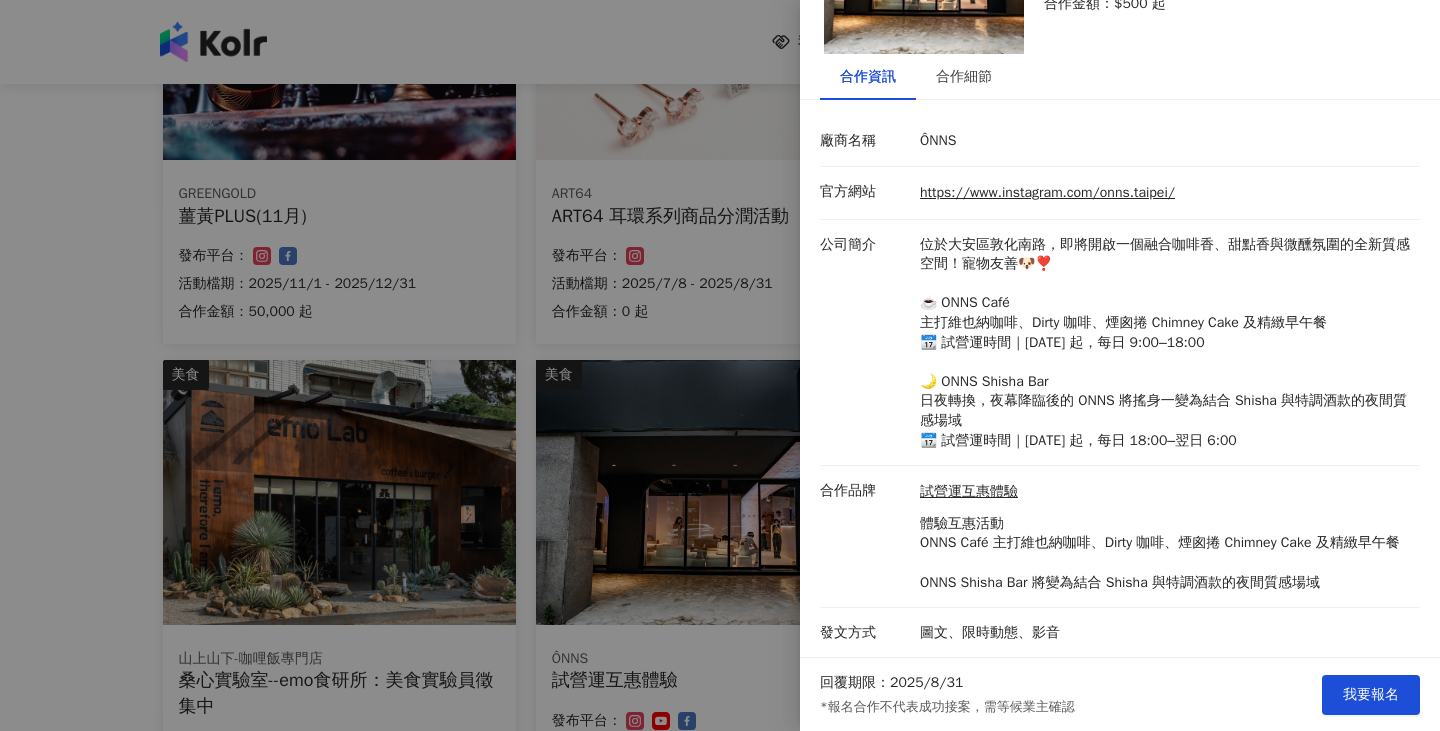 click at bounding box center (720, 365) 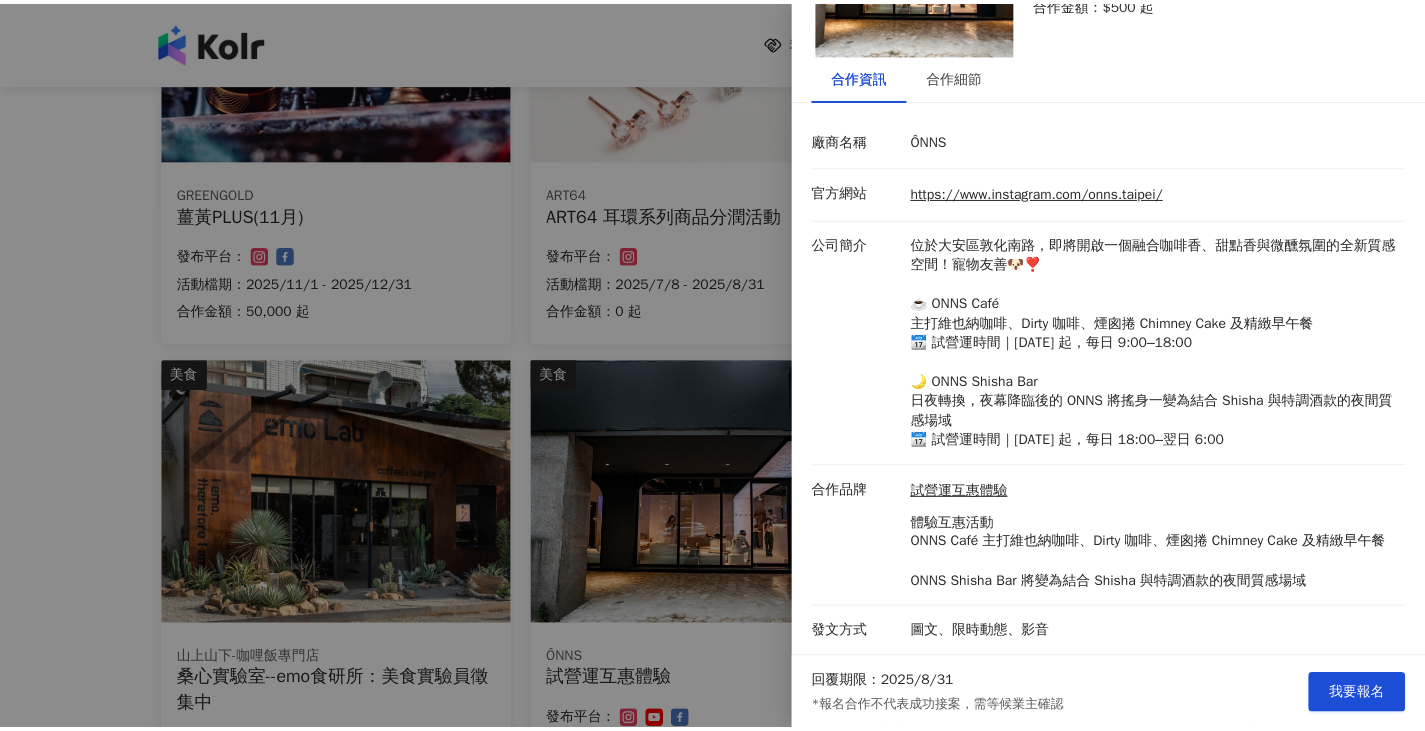 scroll, scrollTop: 0, scrollLeft: 0, axis: both 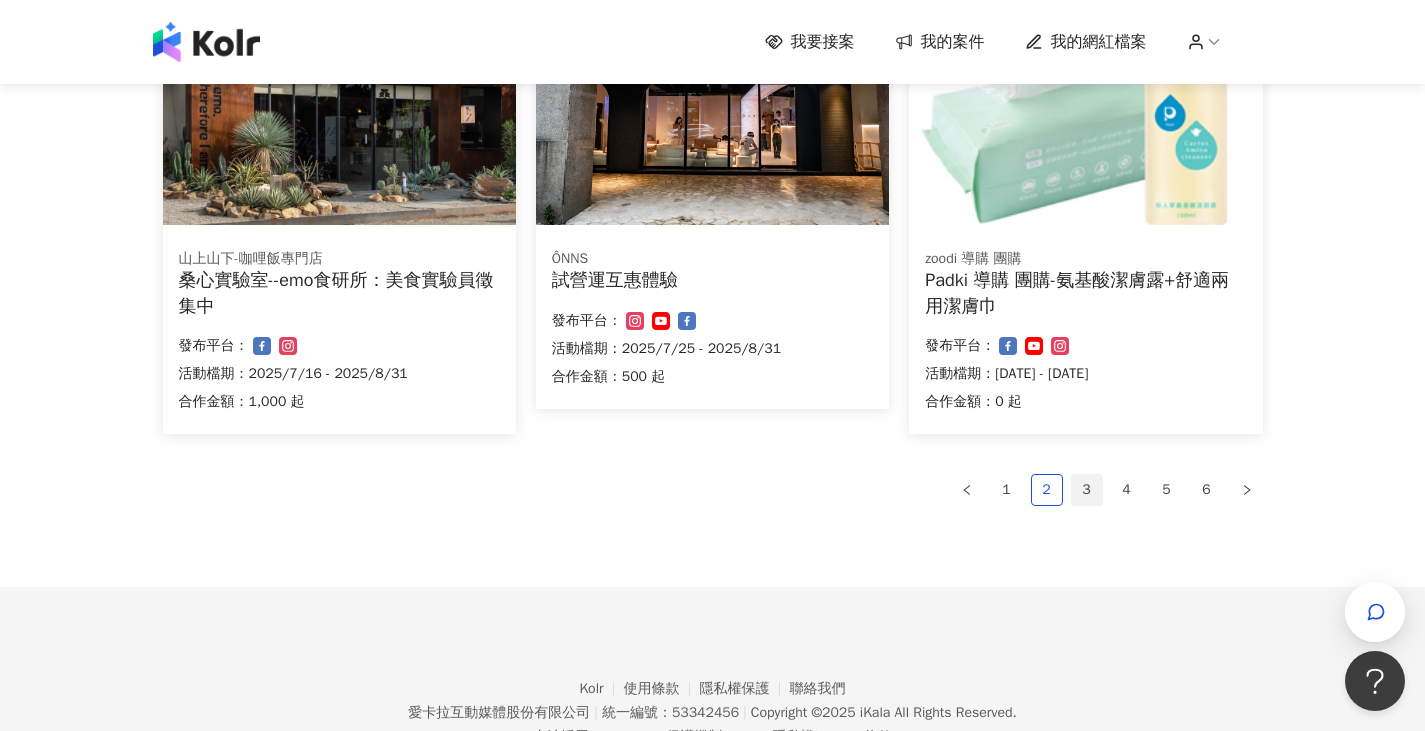 click on "3" at bounding box center (1087, 490) 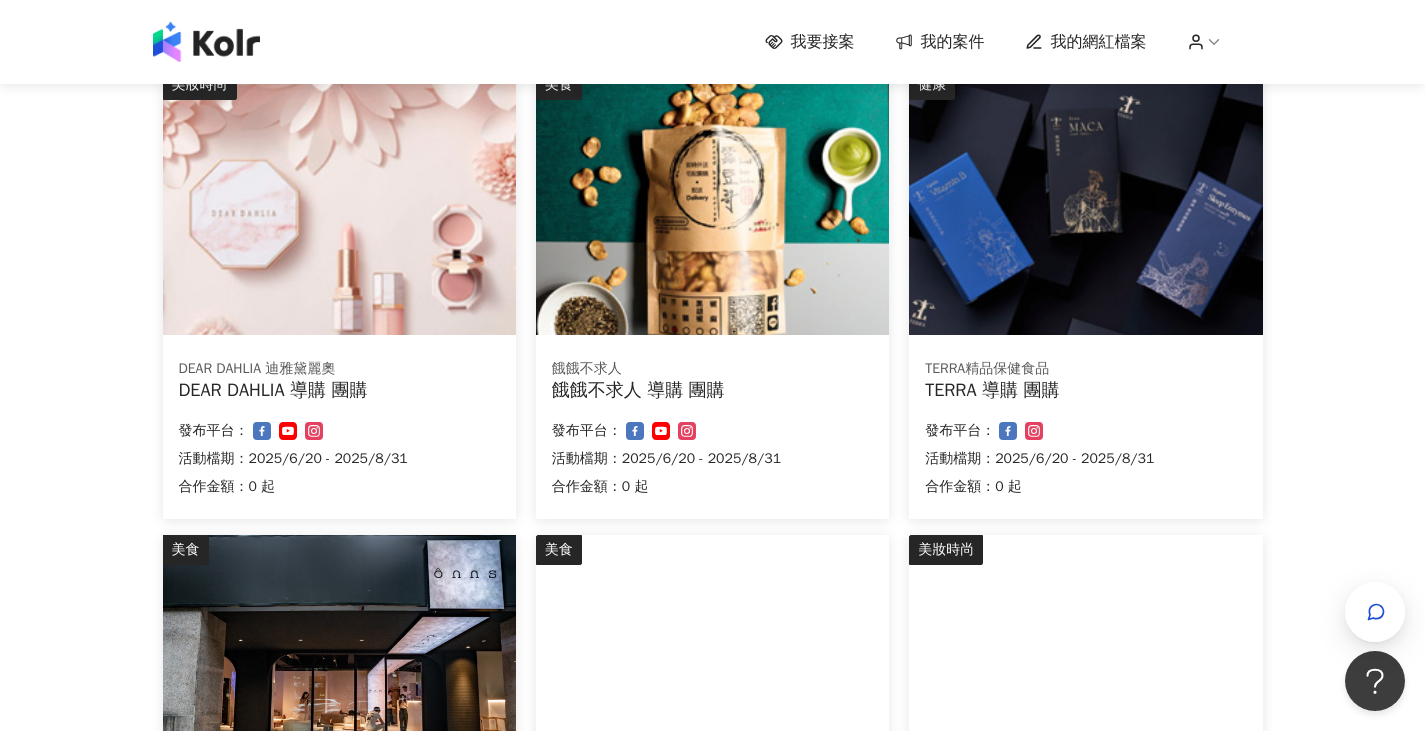 scroll, scrollTop: 575, scrollLeft: 0, axis: vertical 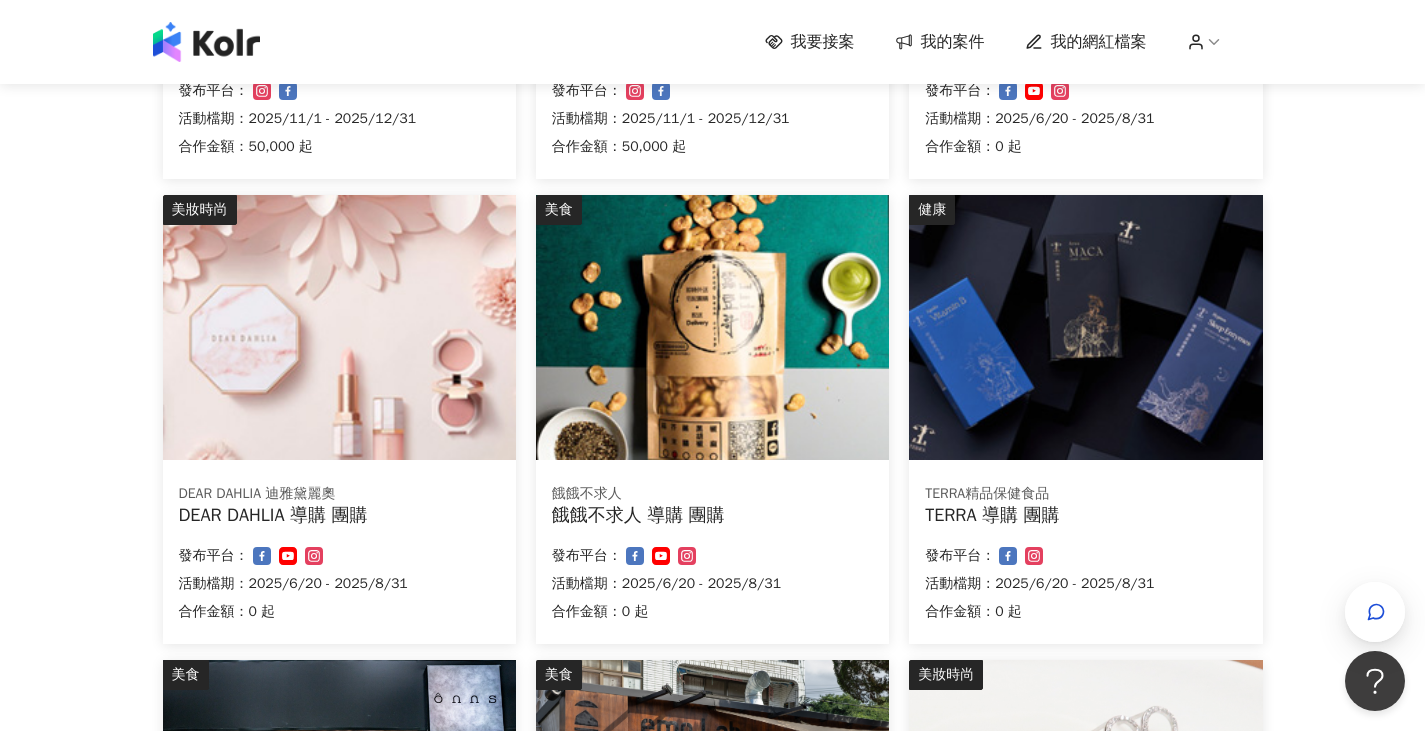 click on "我的案件" at bounding box center [953, 42] 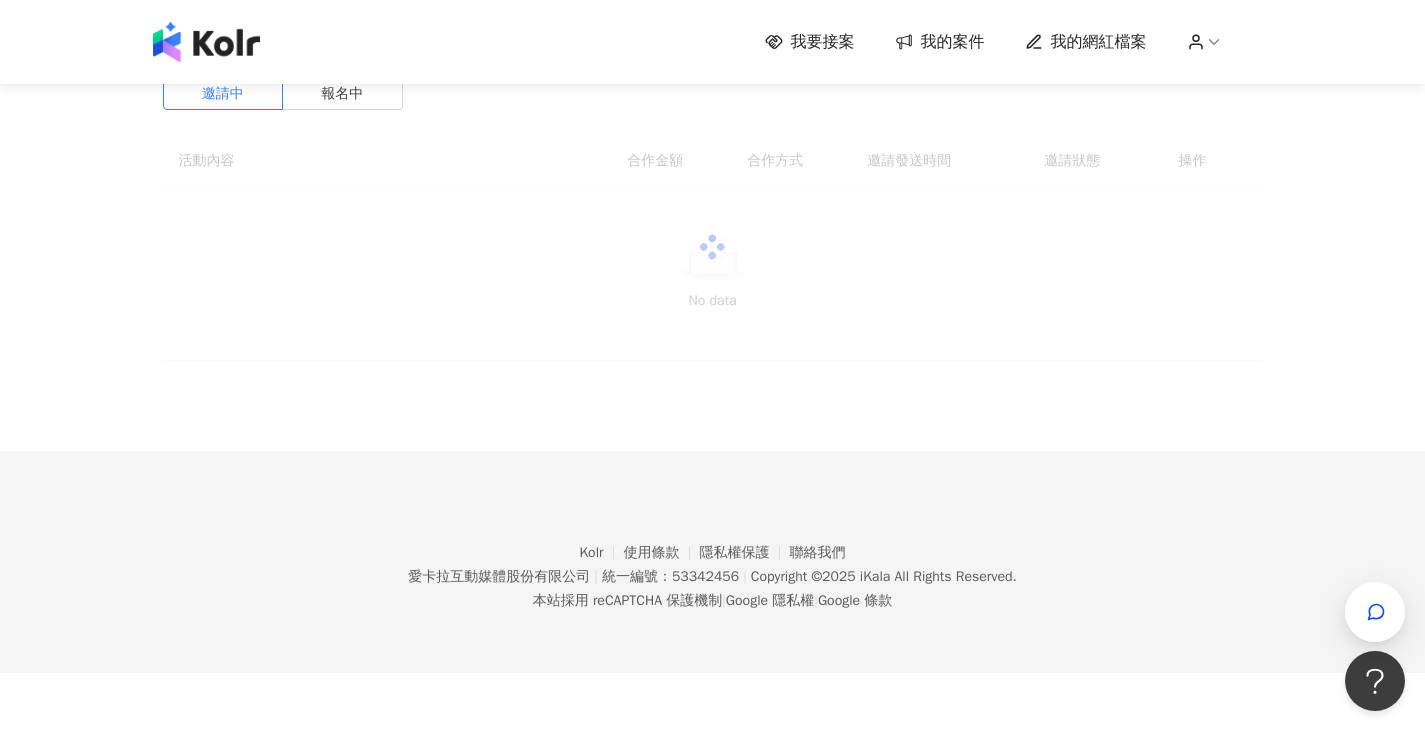 scroll, scrollTop: 0, scrollLeft: 0, axis: both 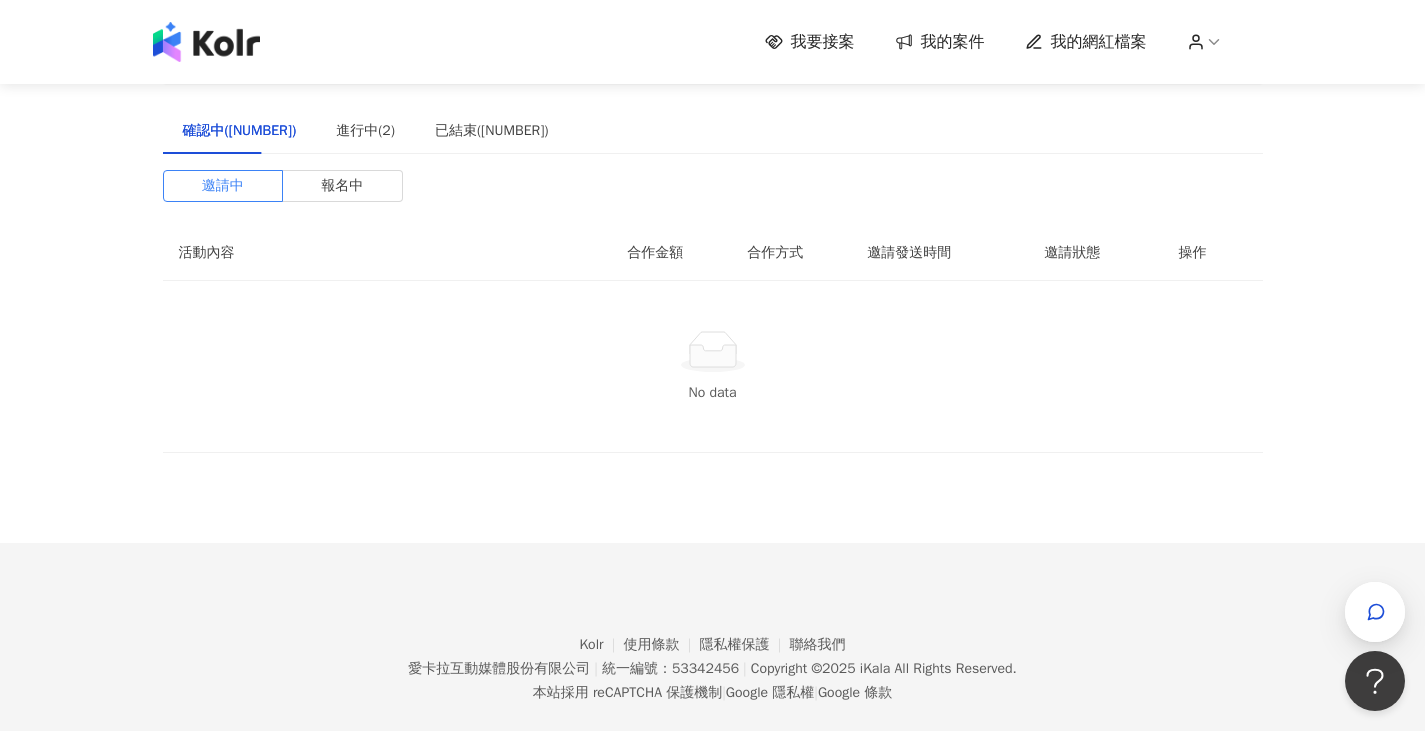click on "合作金額" at bounding box center [671, 253] 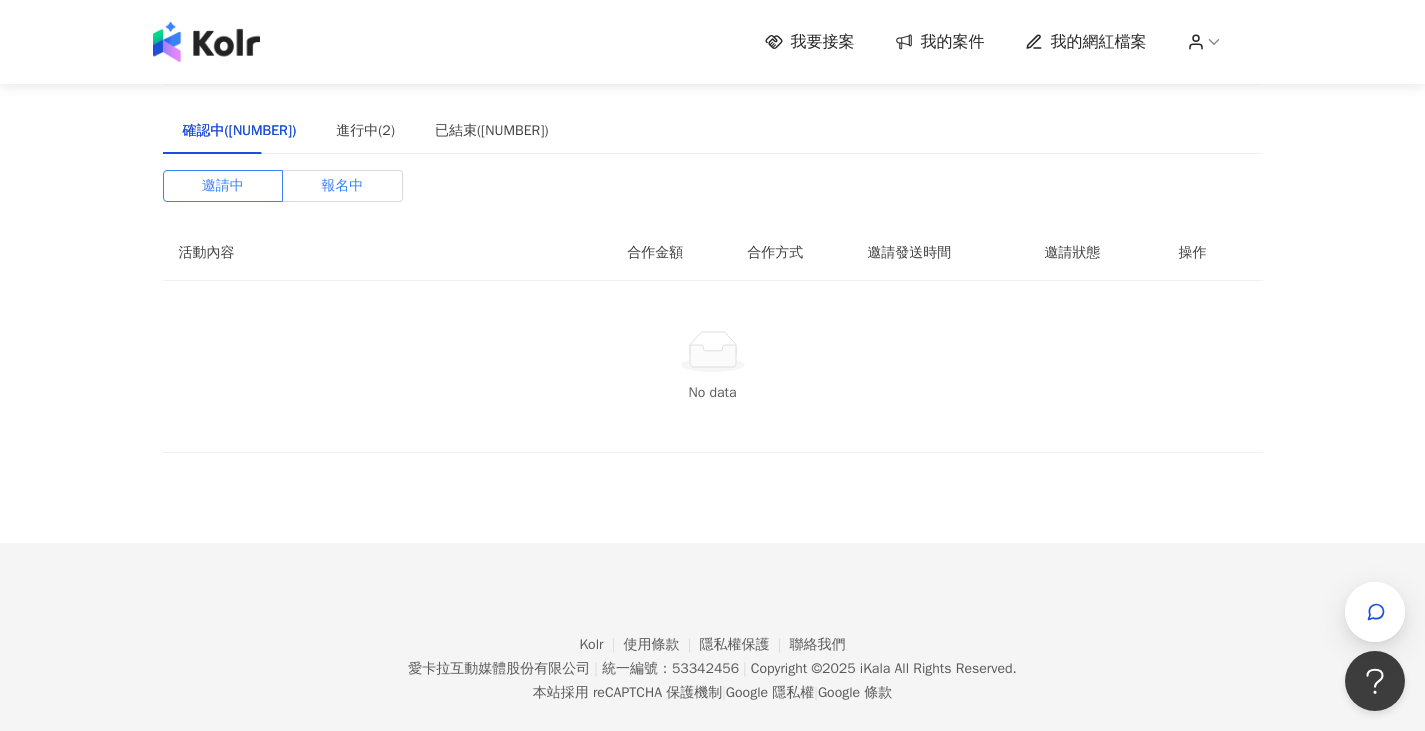 click on "報名中" at bounding box center (342, 186) 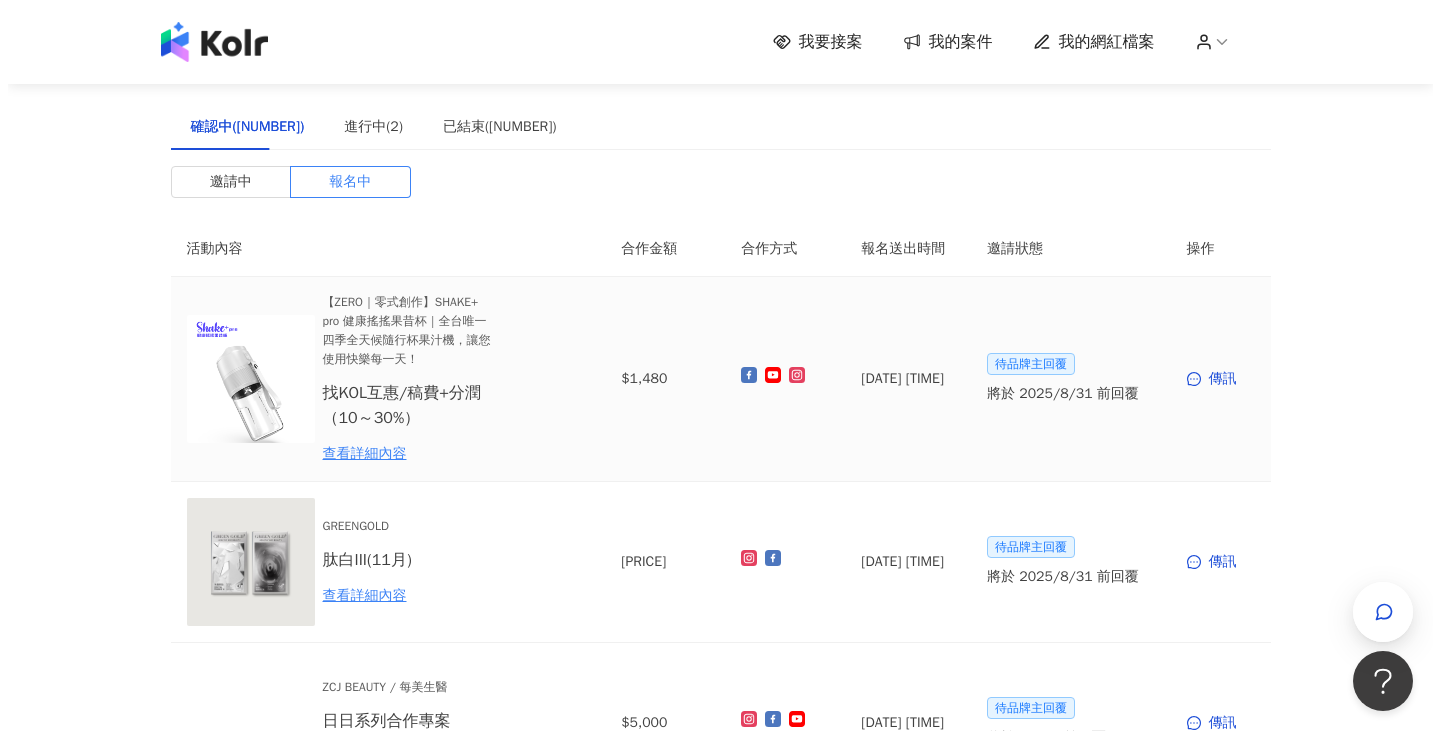 scroll, scrollTop: 0, scrollLeft: 0, axis: both 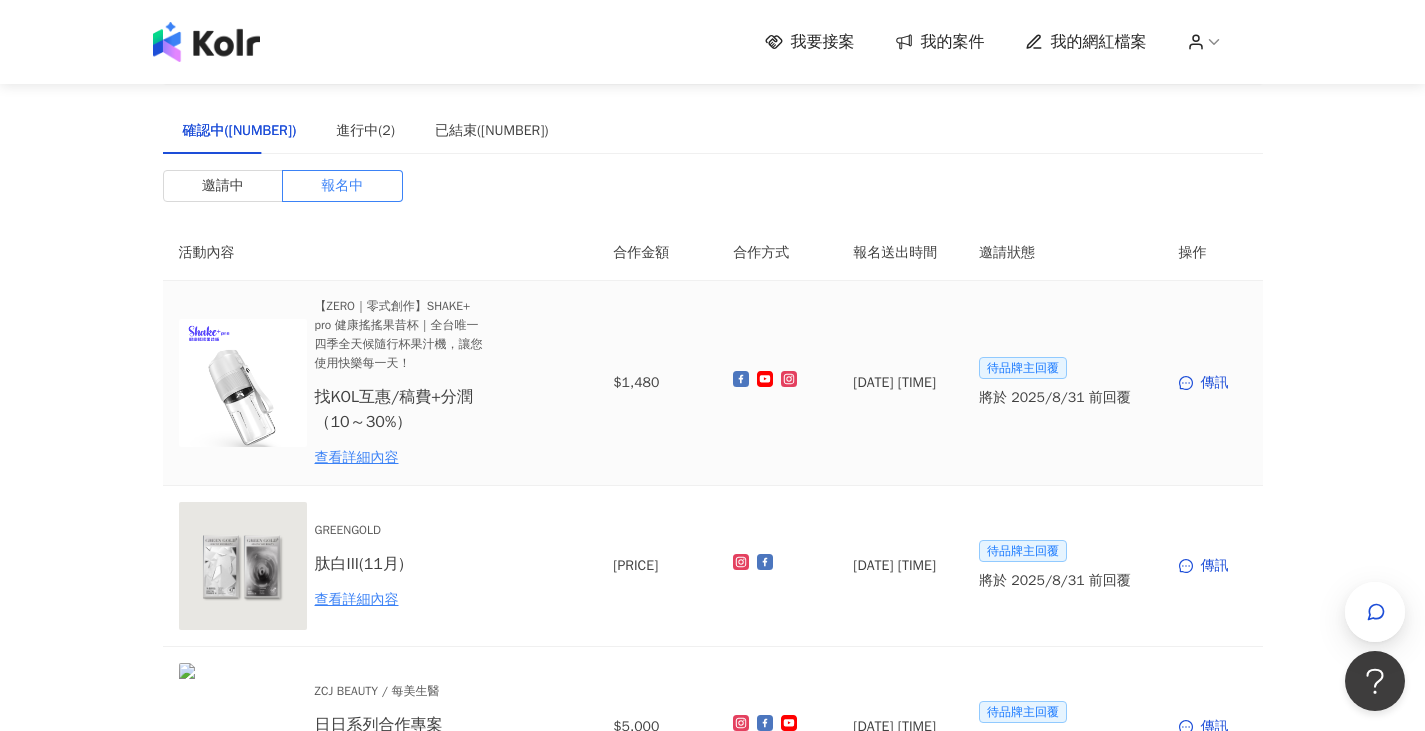 click at bounding box center [243, 383] 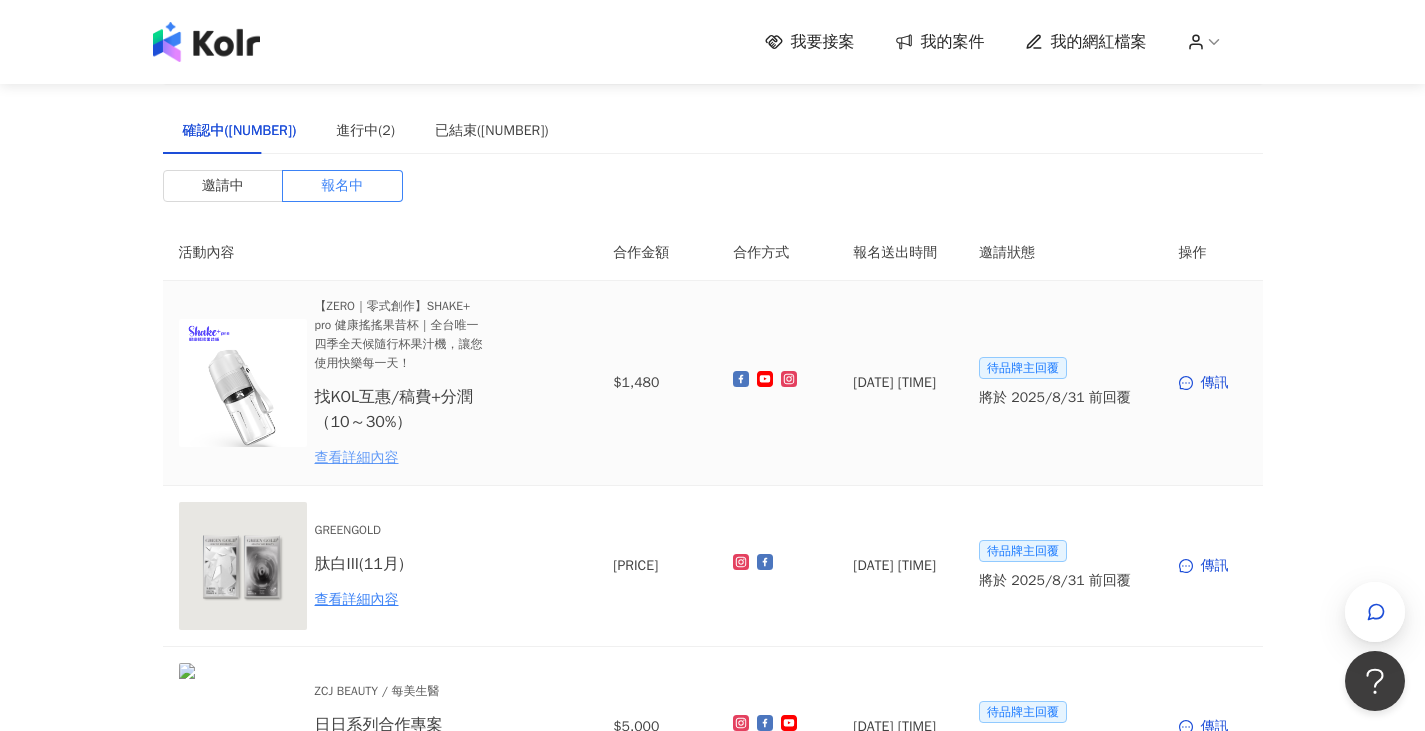 click on "查看詳細內容" at bounding box center [402, 458] 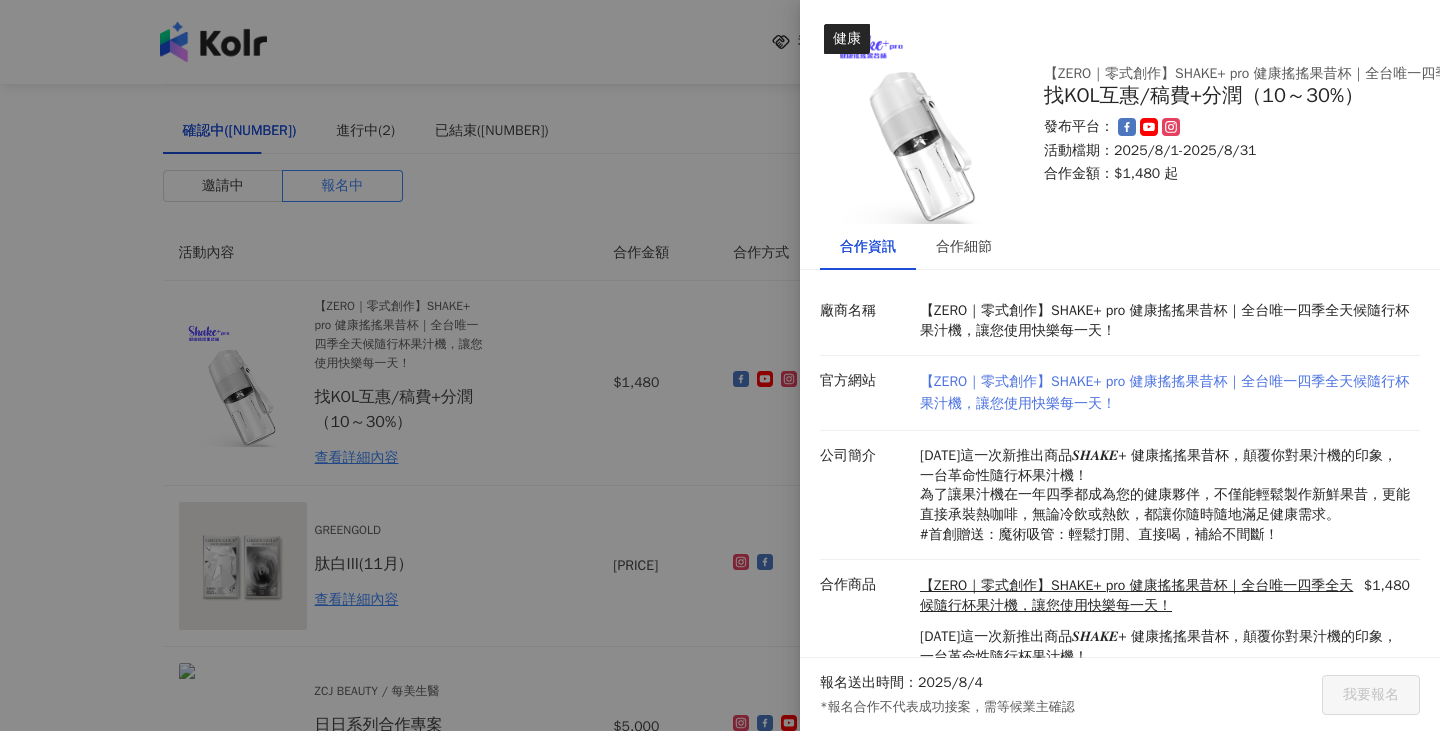 scroll, scrollTop: 90, scrollLeft: 0, axis: vertical 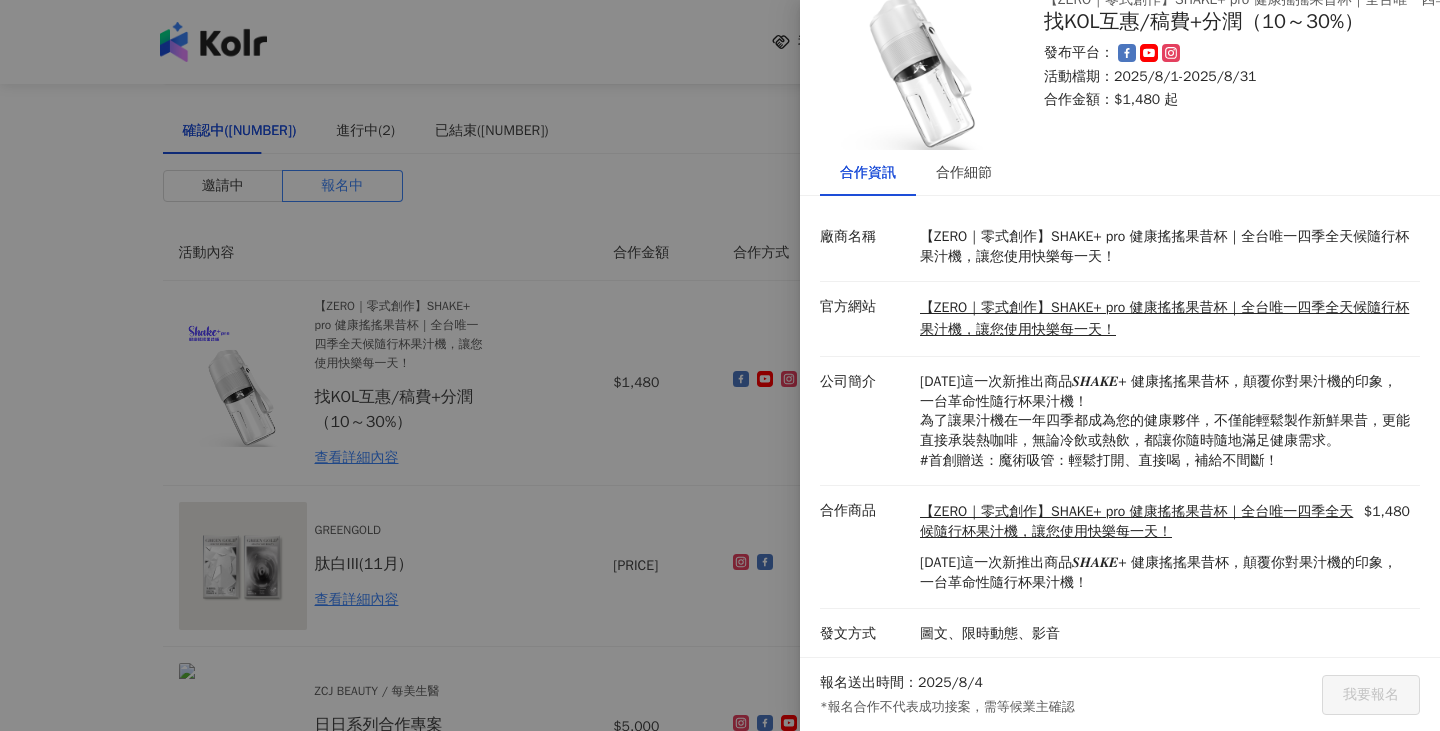 click on "合作資訊 合作細節 廠商名稱 【[BRAND]｜零式創作】SHAKE+ pro 健康搖搖果昔杯｜全台唯一四季全天候隨行杯果汁機，讓您使用快樂每一天！ 官方網站 【[BRAND]｜零式創作】SHAKE+ pro 健康搖搖果昔杯｜全台唯一四季全天候隨行杯果汁機，讓您使用快樂每一天！ 公司簡介 [DATE]這一次新推出商品𝑺𝑯𝑨𝑲𝑬+  健康搖搖果昔杯，顛覆你對果汁機的印象，一台革命性隨行杯果汁機！
為了讓果汁機在一年四季都成為您的健康夥伴，不僅能輕鬆製作新鮮果昔，更能直接承裝熱咖啡，無論冷飲或熱飲，都讓你隨時隨地滿足健康需求。
#首創贈送：魔術吸管：輕鬆打開、直接喝，補給不間斷！ 合作商品 【[BRAND]｜零式創作】SHAKE+ pro 健康搖搖果昔杯｜全台唯一四季全天候隨行杯果汁機，讓您使用快樂每一天！ [PRICE] 發文方式 圖文、限時動態、影音" at bounding box center (1120, 404) 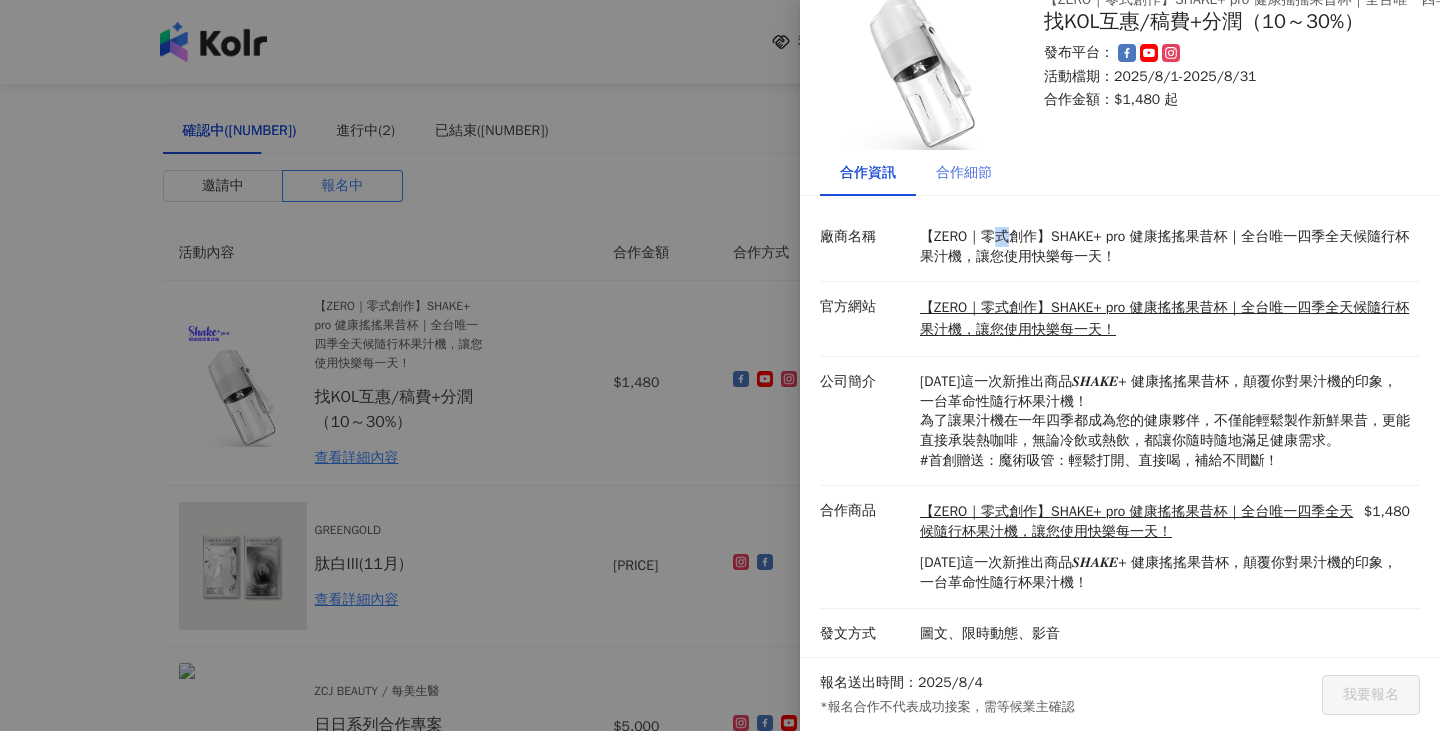 drag, startPoint x: 1001, startPoint y: 192, endPoint x: 968, endPoint y: 162, distance: 44.598206 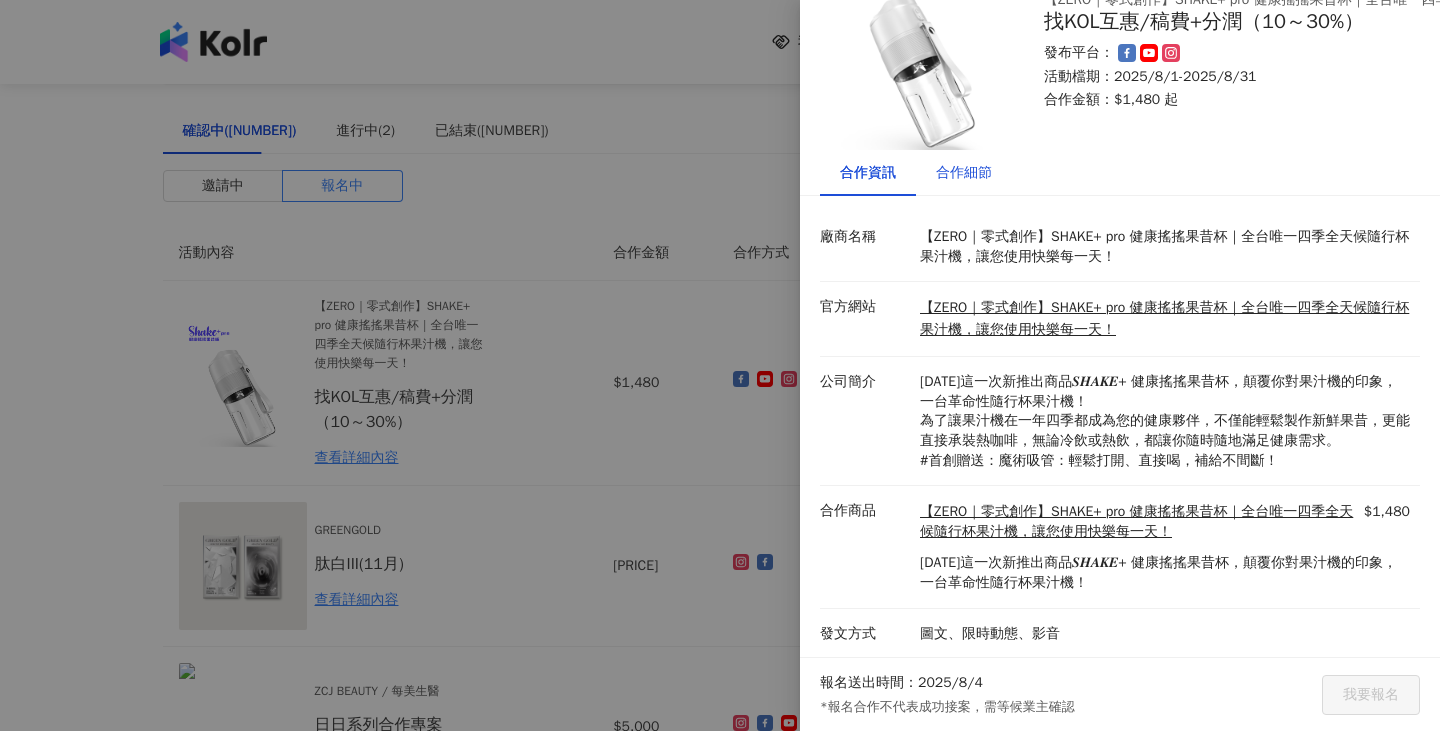 click on "合作細節" at bounding box center [964, 173] 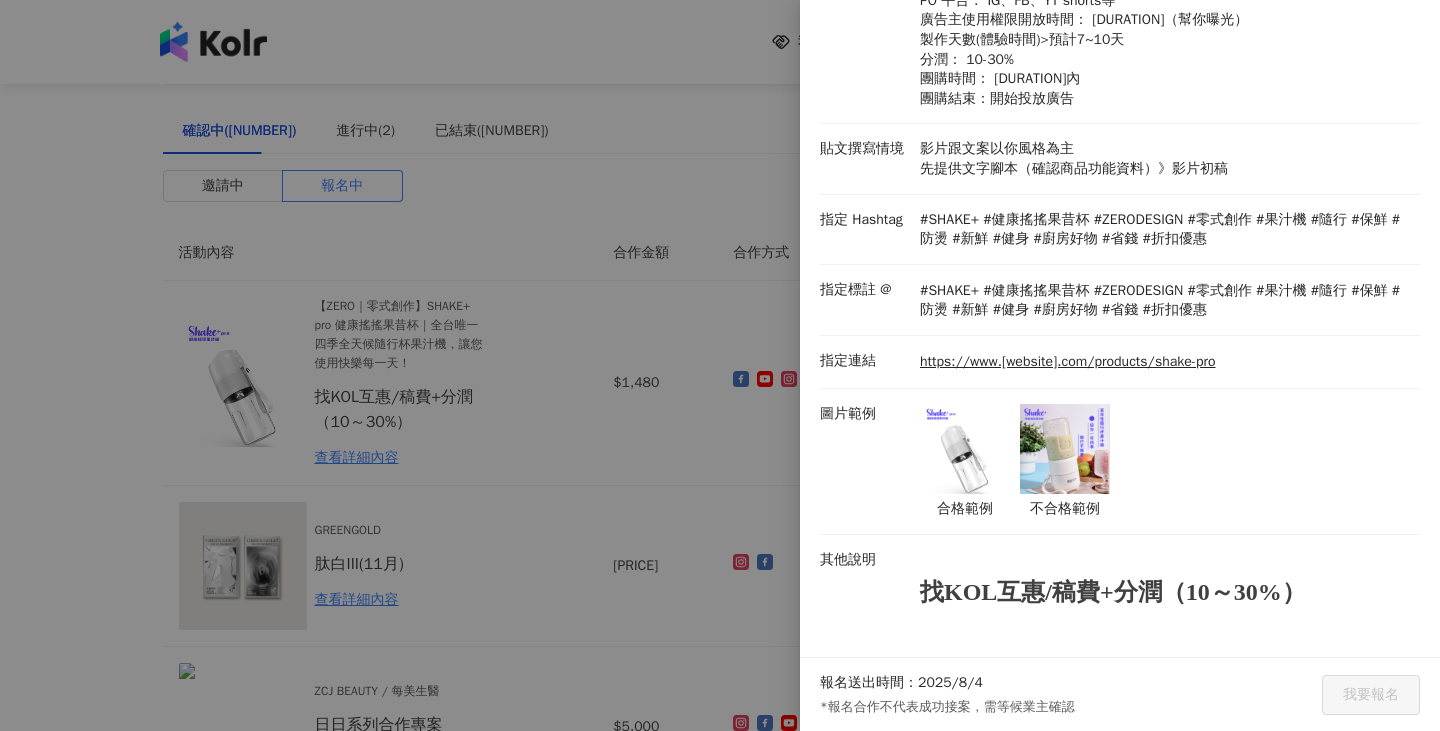 scroll, scrollTop: 390, scrollLeft: 0, axis: vertical 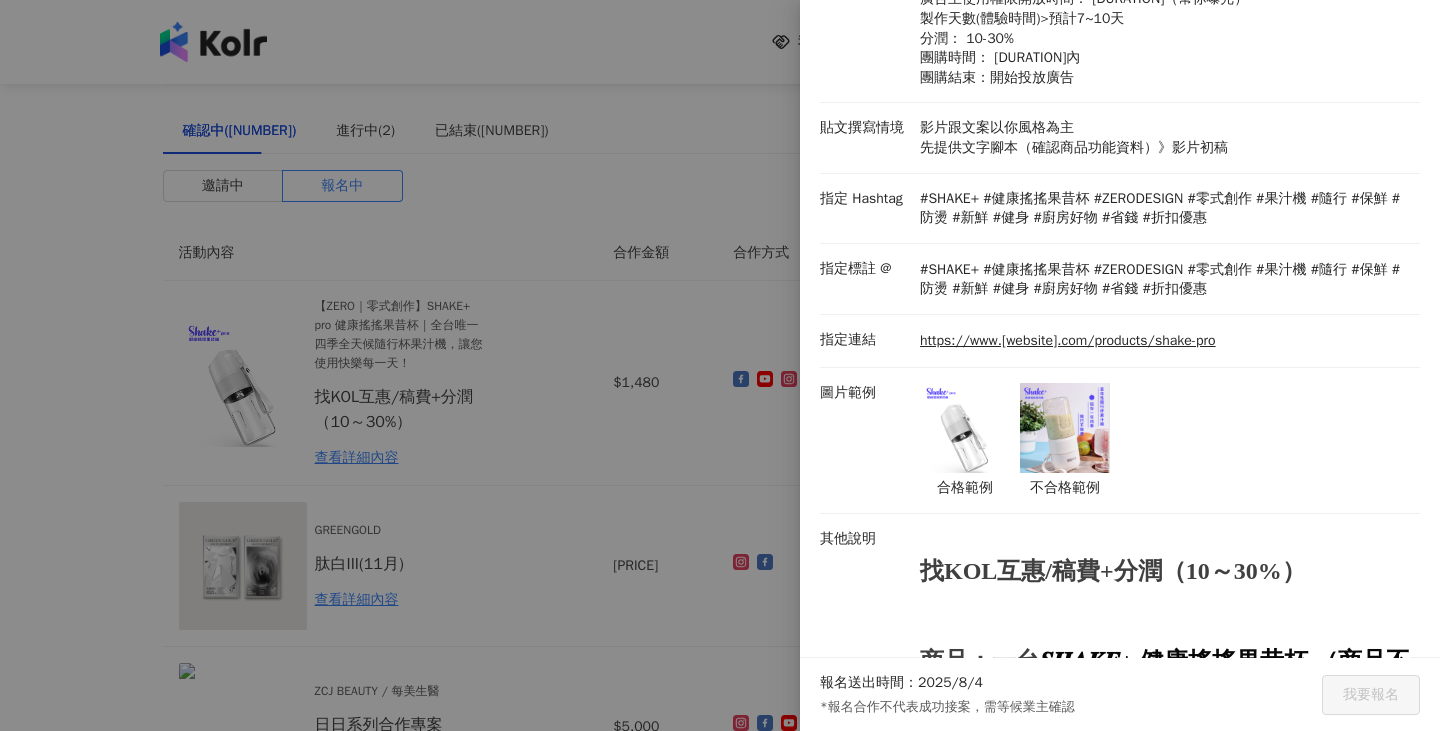 click at bounding box center (1065, 428) 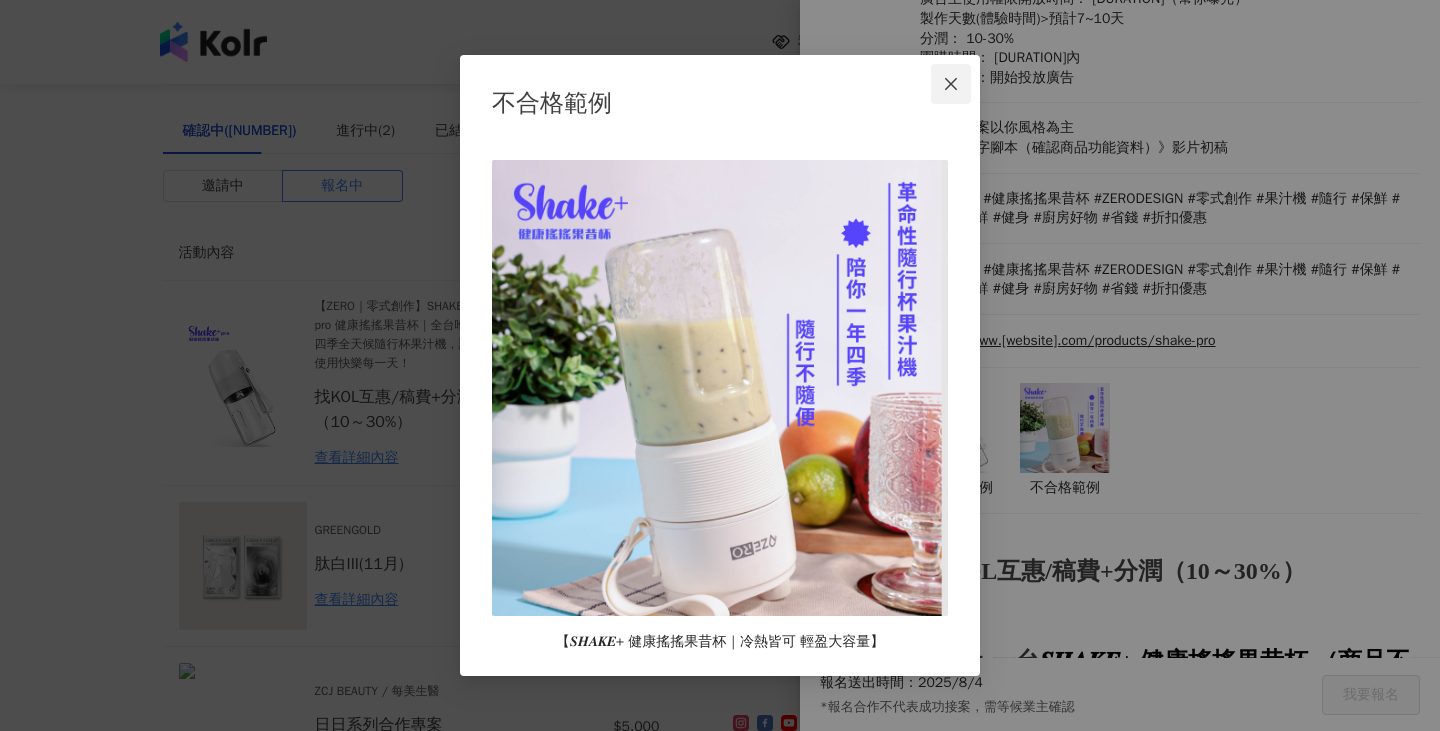 click at bounding box center [951, 84] 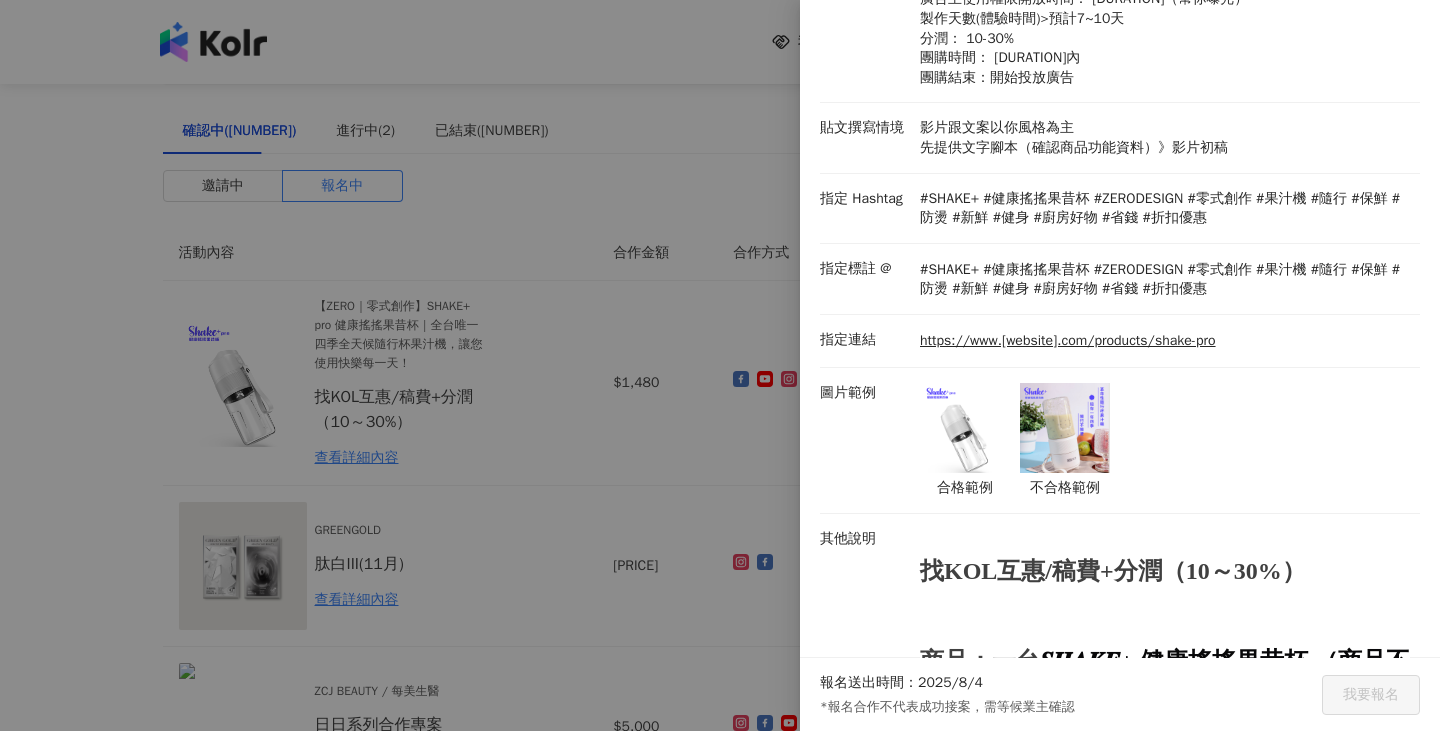 click at bounding box center [965, 428] 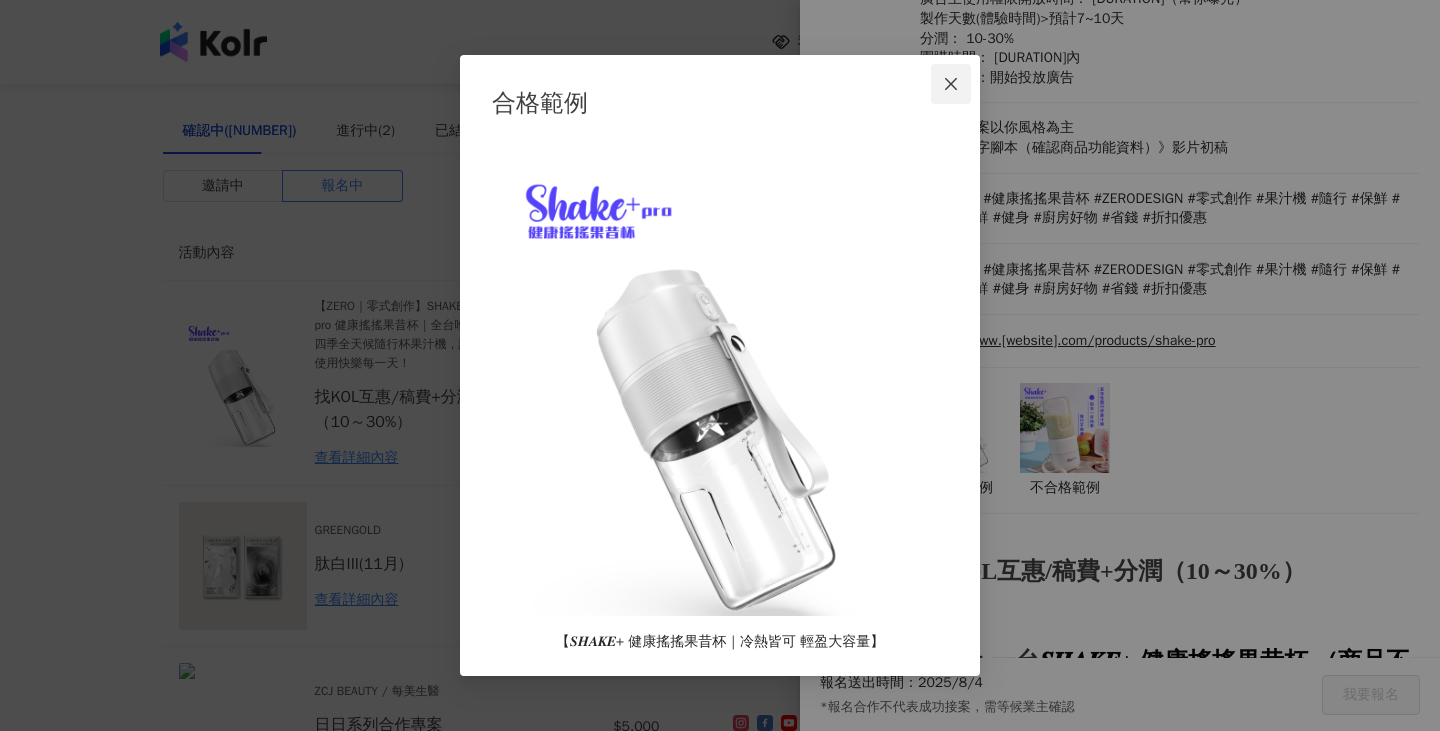 click 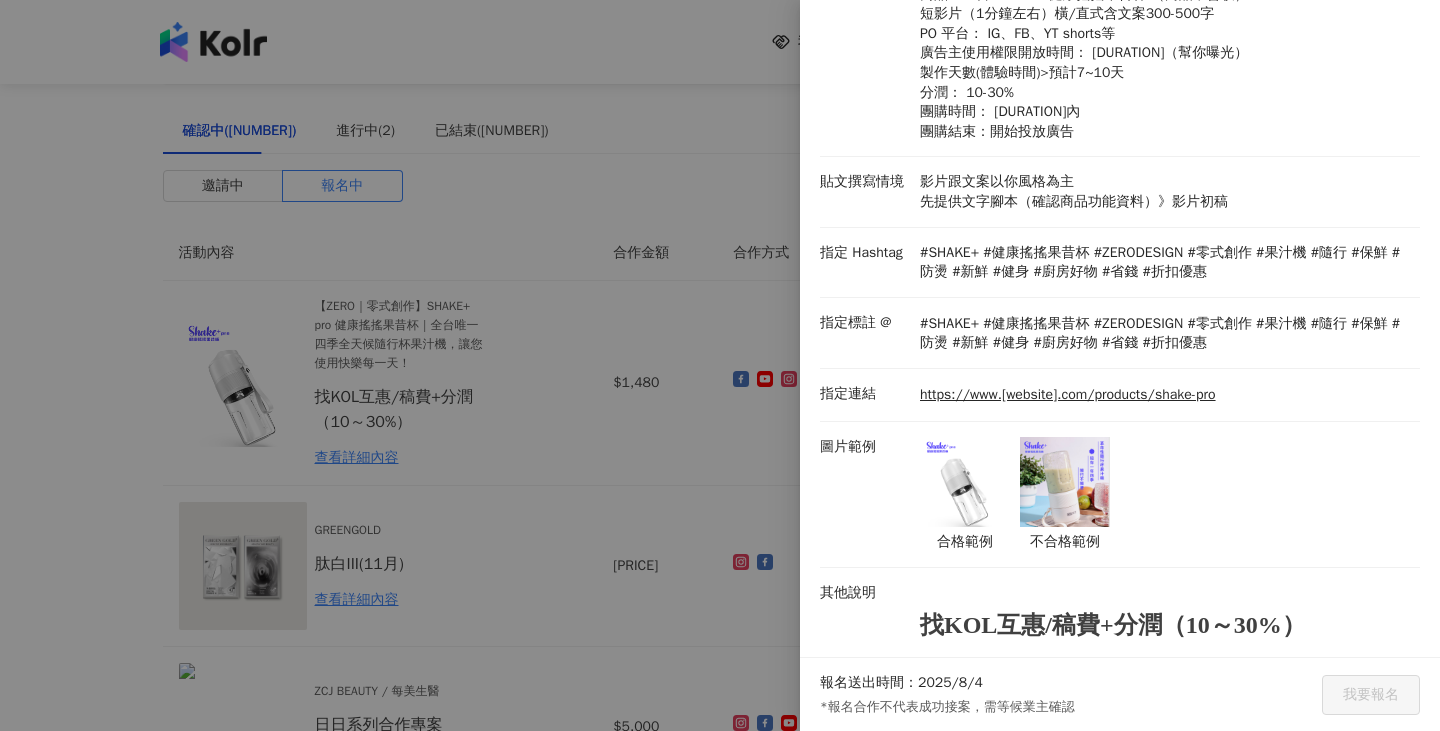 scroll, scrollTop: 290, scrollLeft: 0, axis: vertical 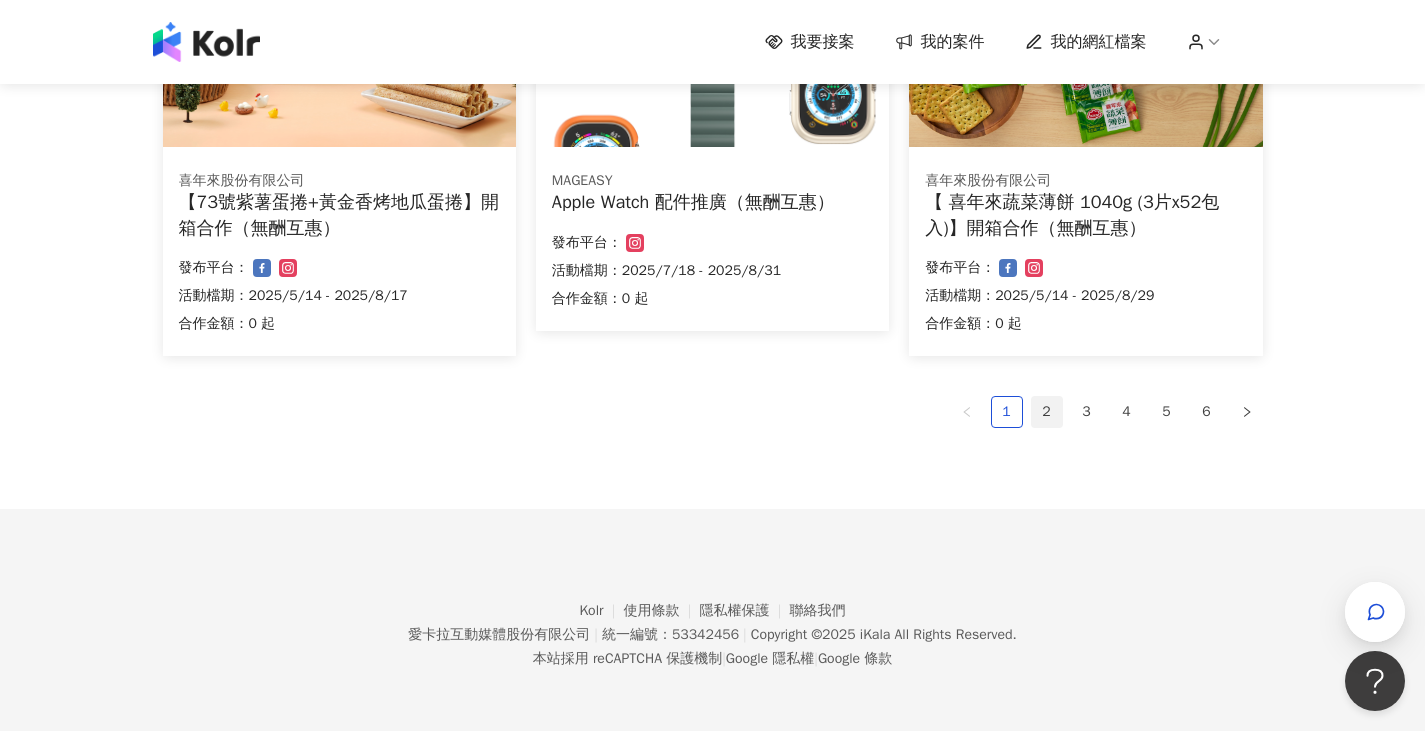 click on "2" at bounding box center (1047, 412) 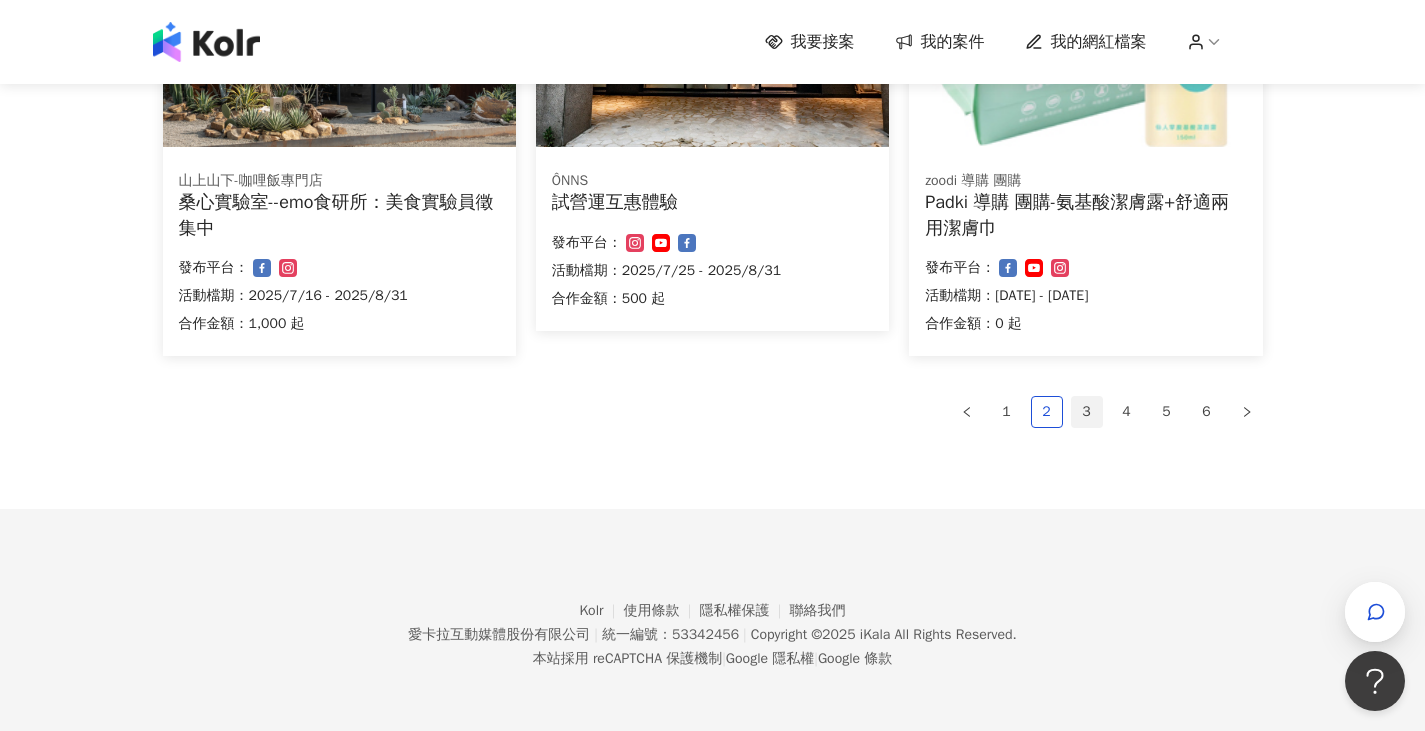 click on "3" at bounding box center (1087, 412) 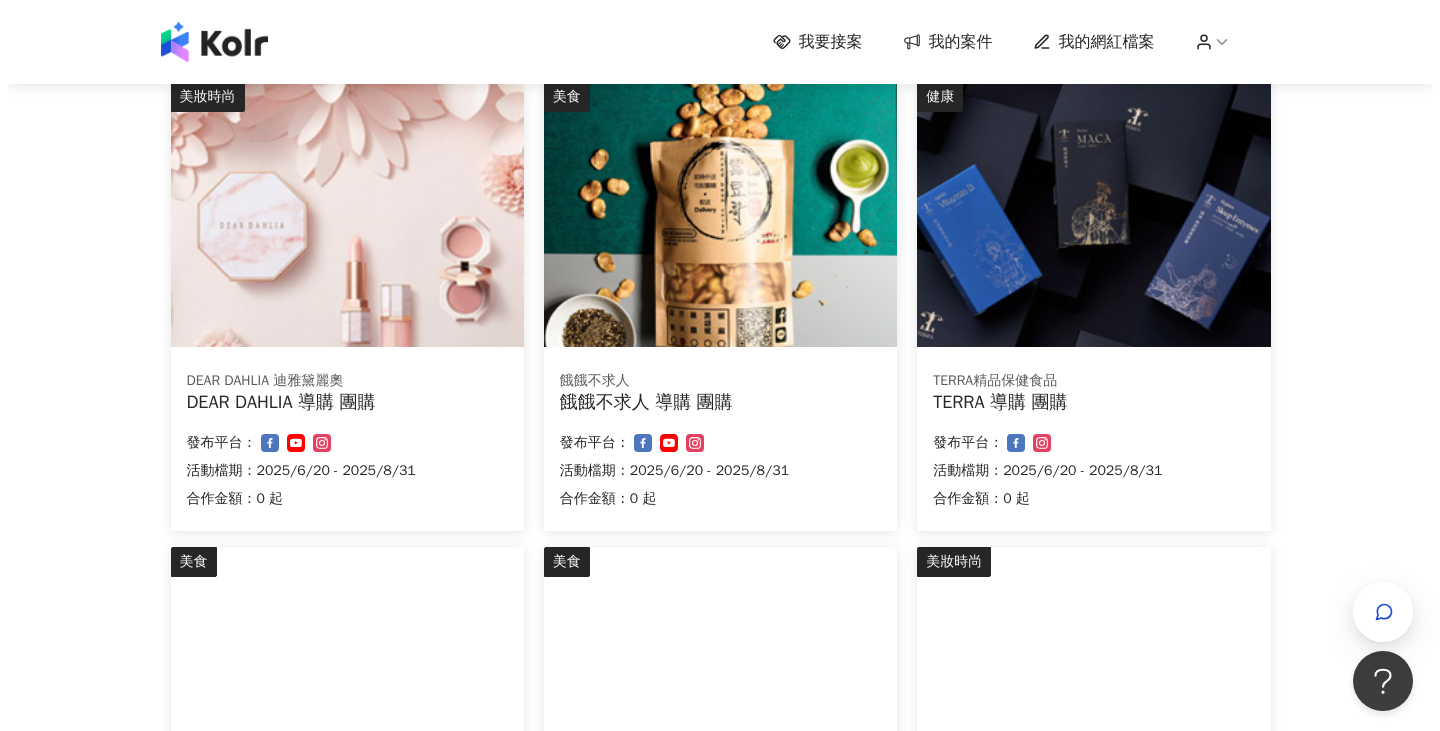 scroll, scrollTop: 653, scrollLeft: 0, axis: vertical 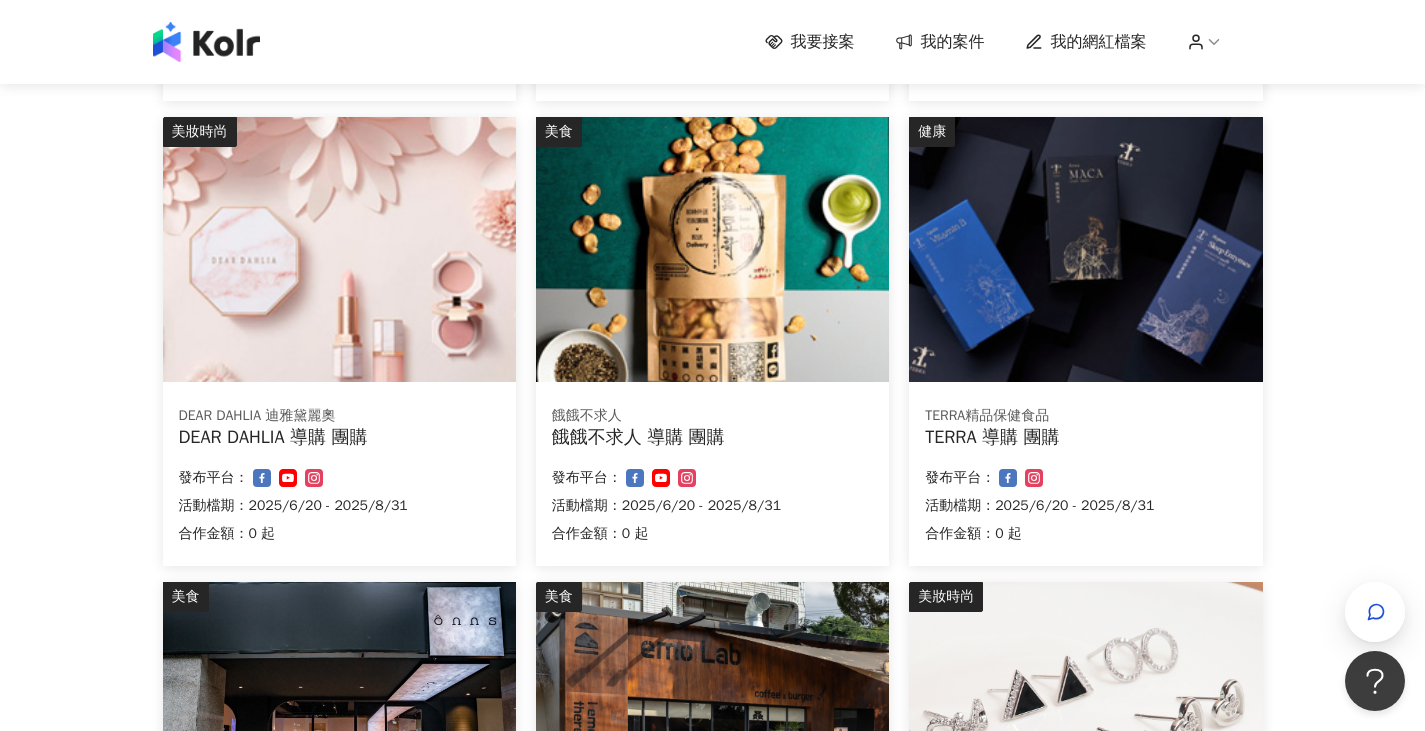 click on "DEAR DAHLIA   導購 團購" at bounding box center (339, 437) 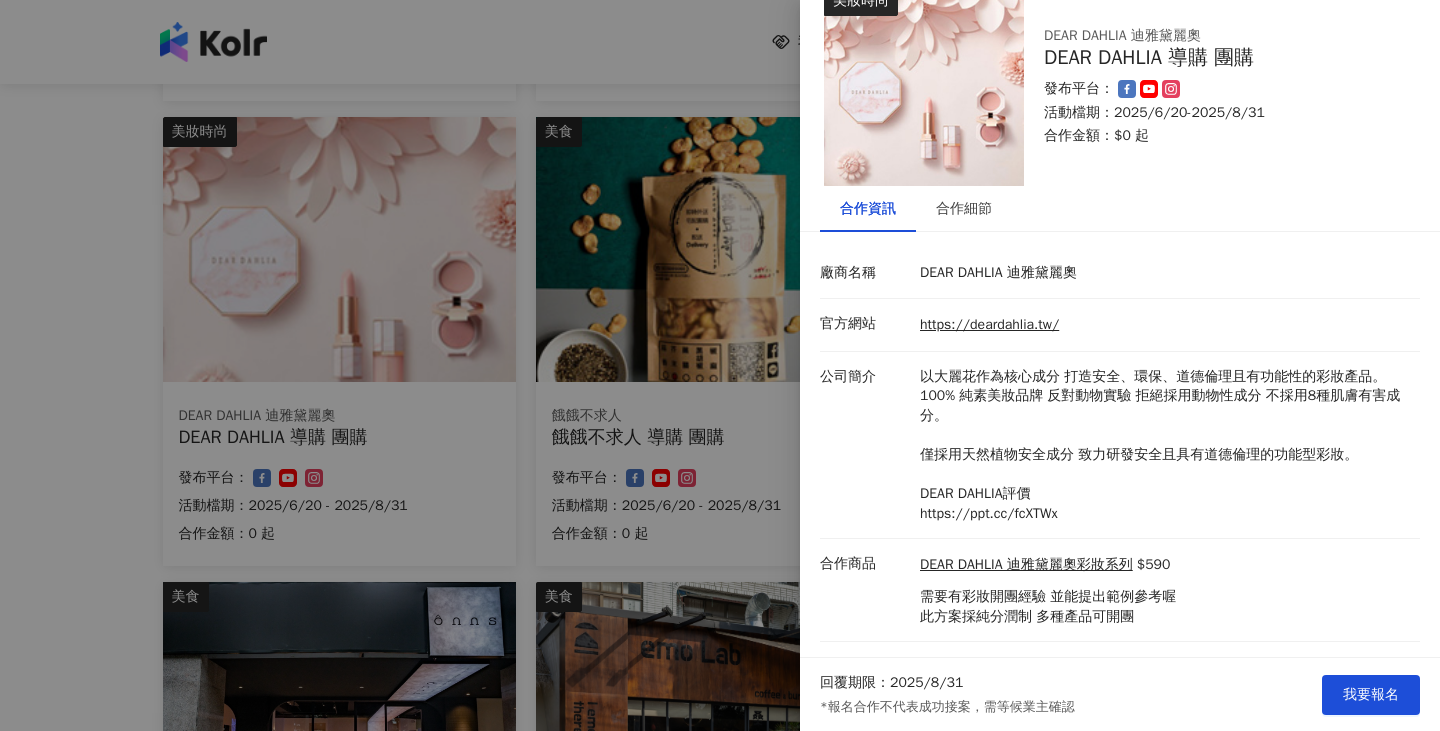 scroll, scrollTop: 73, scrollLeft: 0, axis: vertical 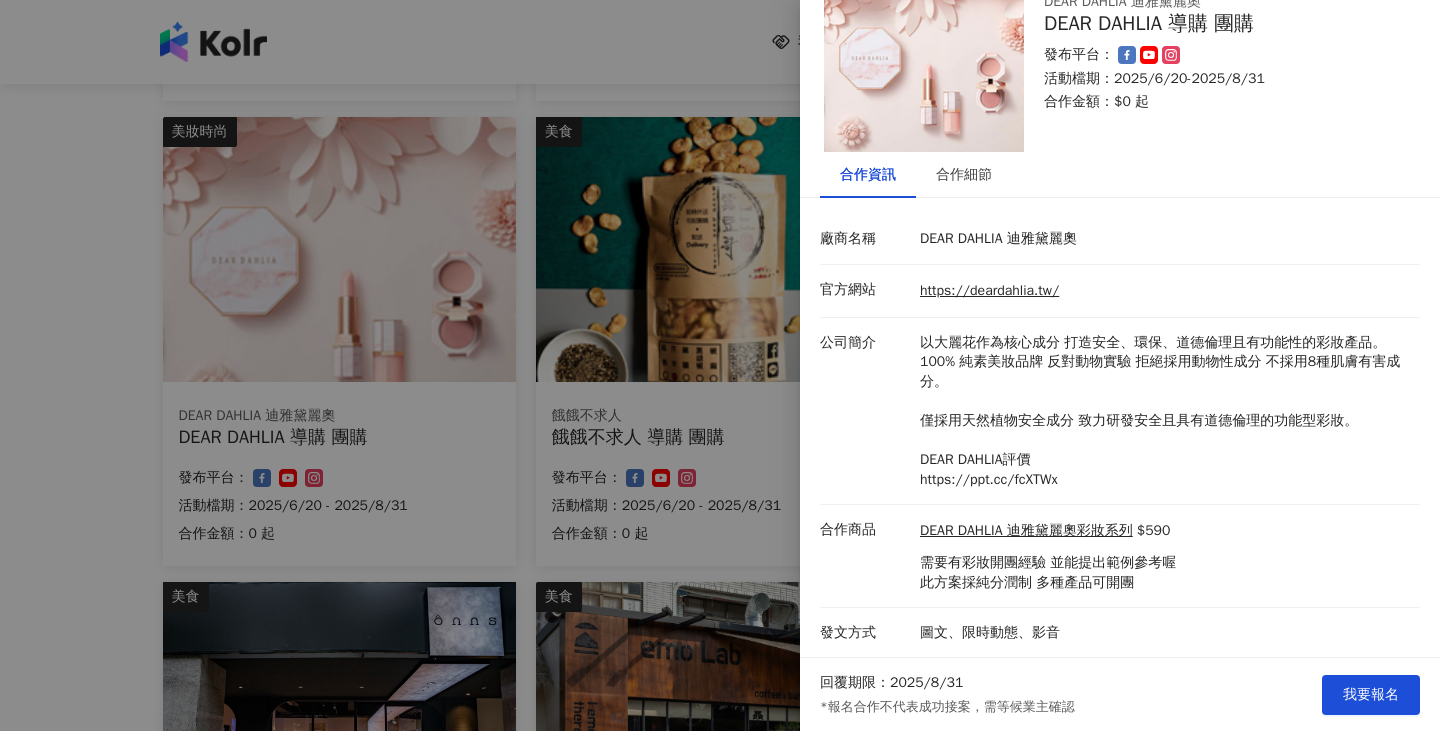 click at bounding box center (720, 365) 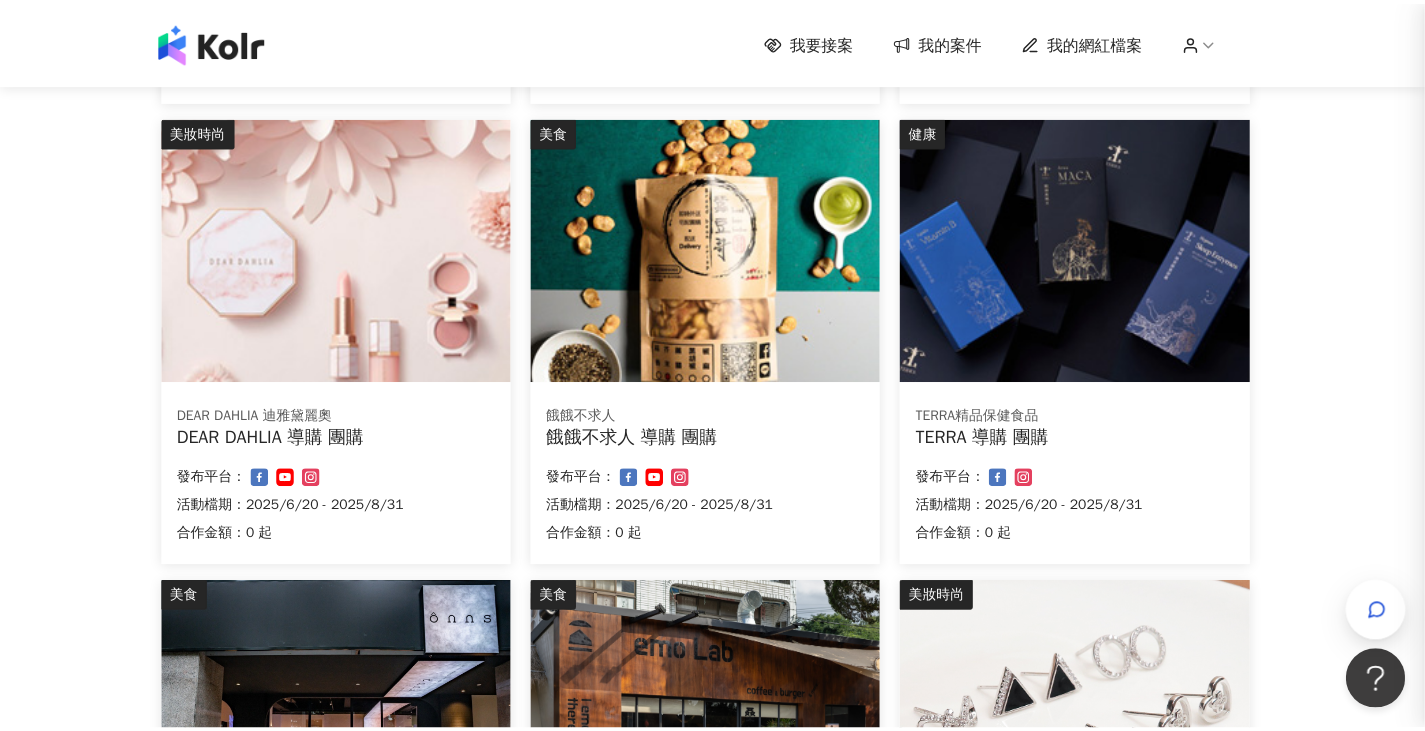 scroll, scrollTop: 0, scrollLeft: 0, axis: both 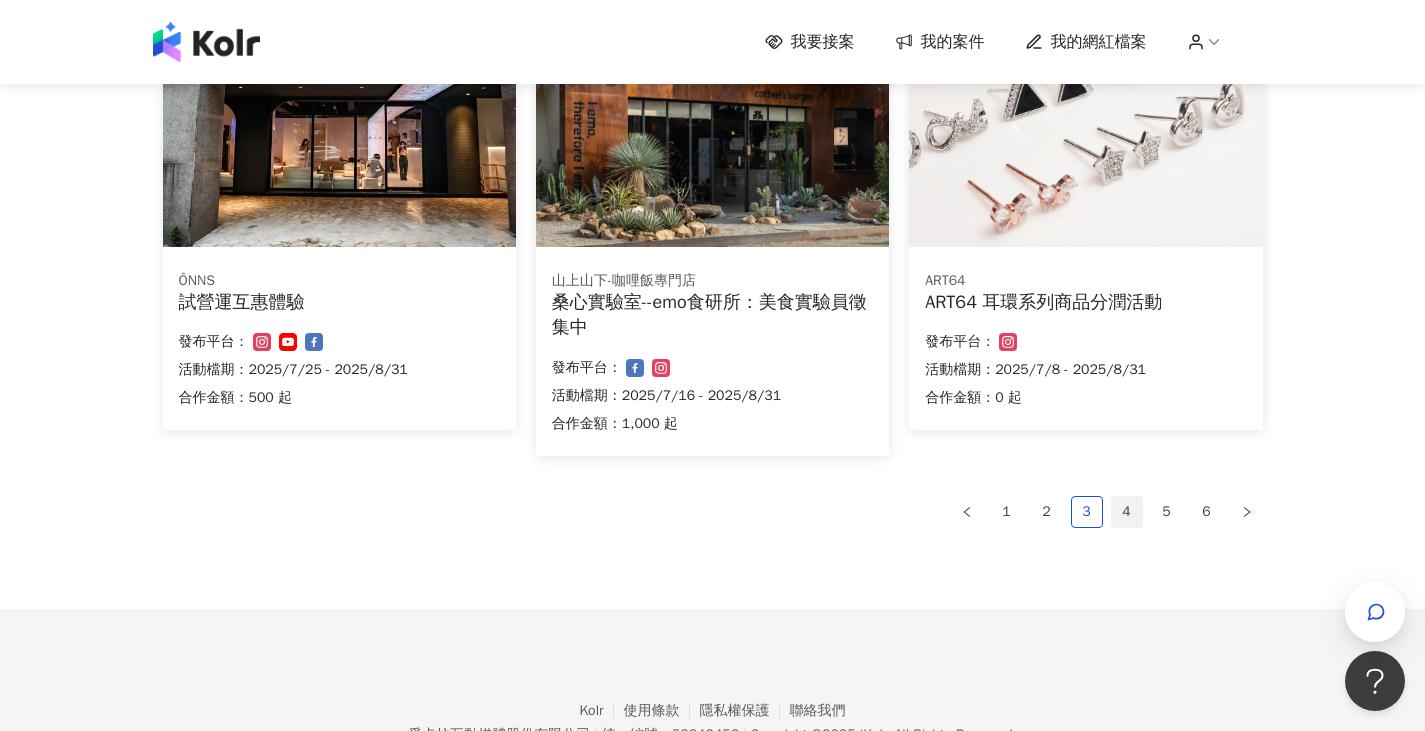 click on "4" at bounding box center [1127, 512] 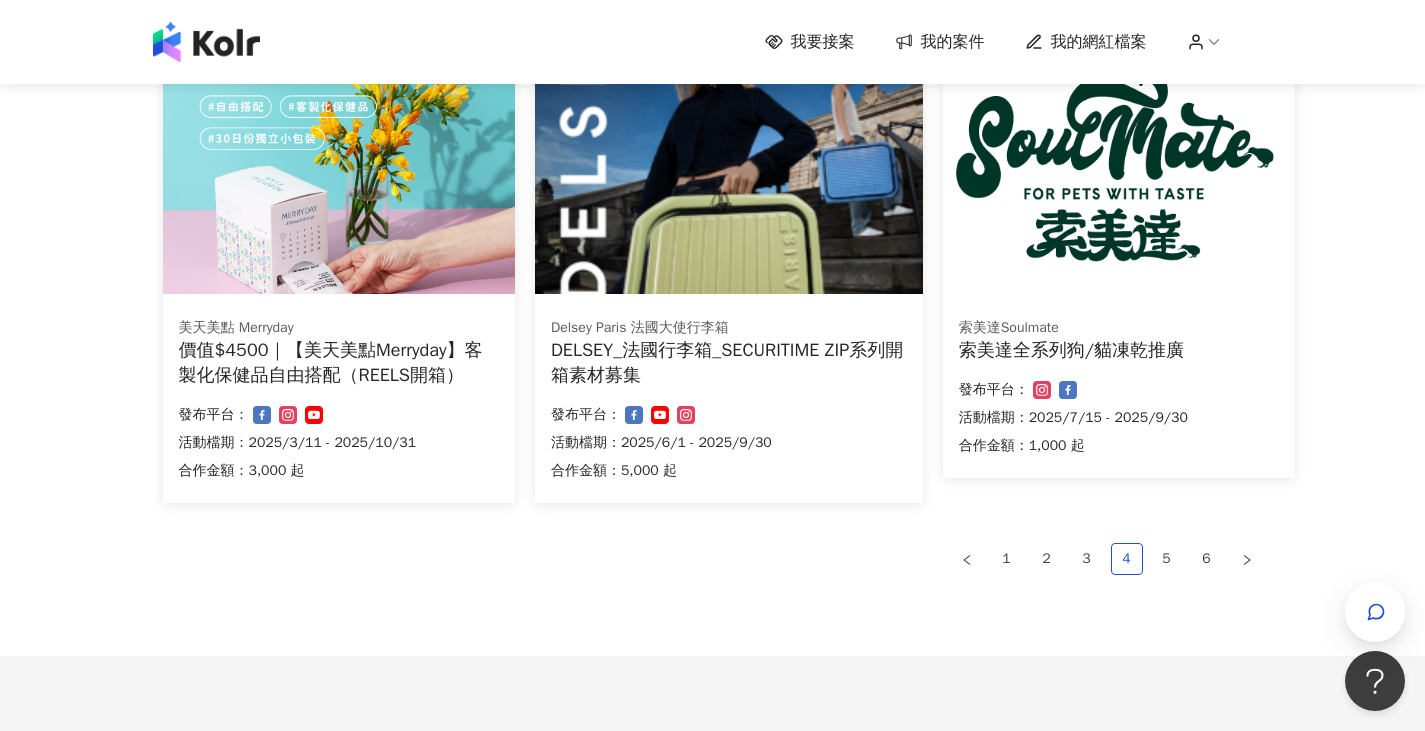 scroll, scrollTop: 1303, scrollLeft: 0, axis: vertical 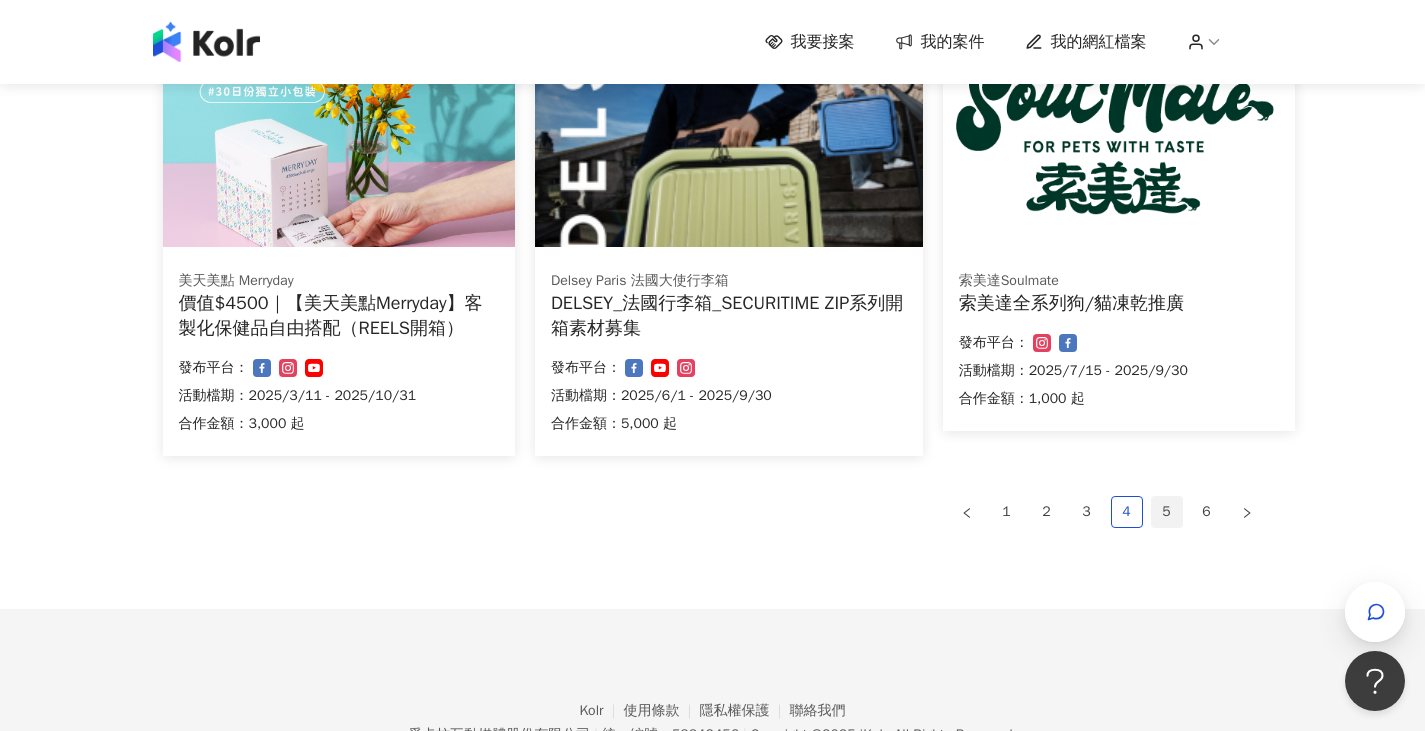 click on "5" at bounding box center (1167, 512) 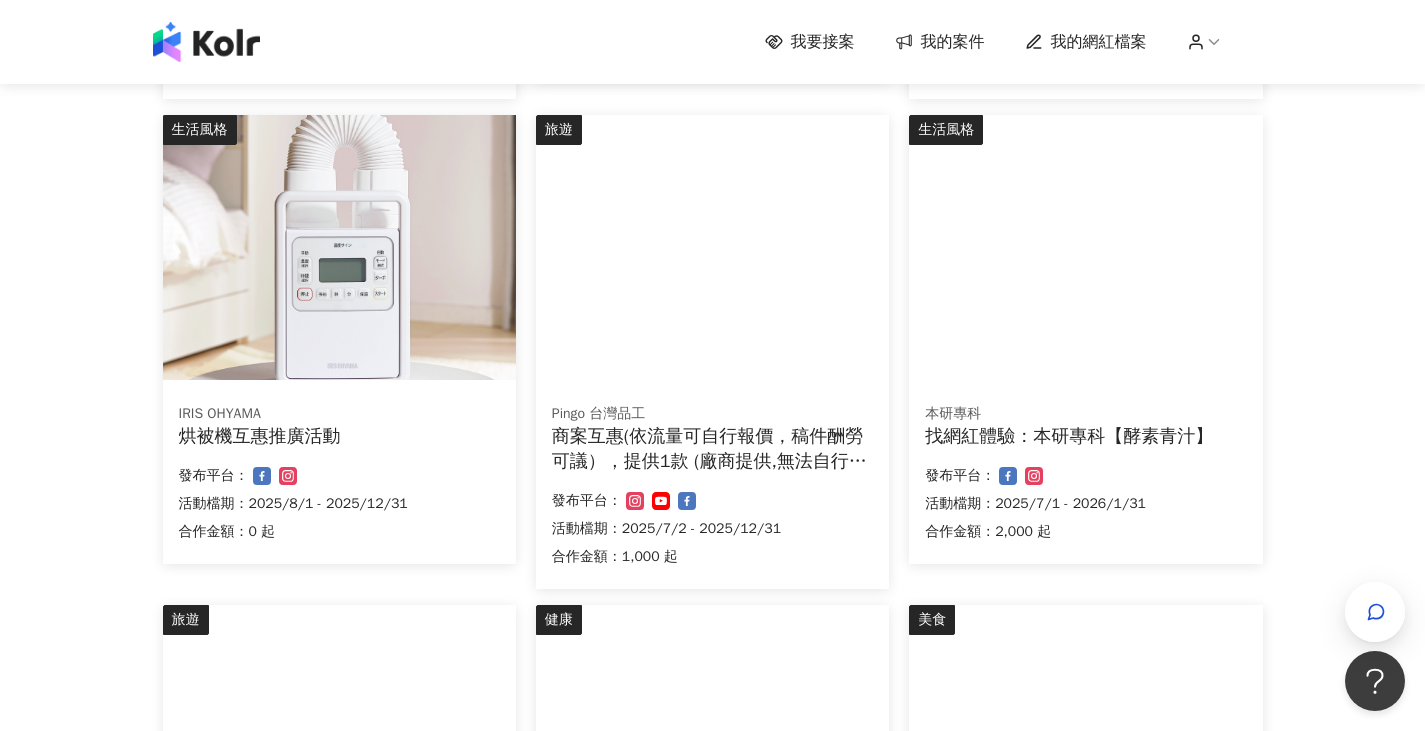 scroll, scrollTop: 603, scrollLeft: 0, axis: vertical 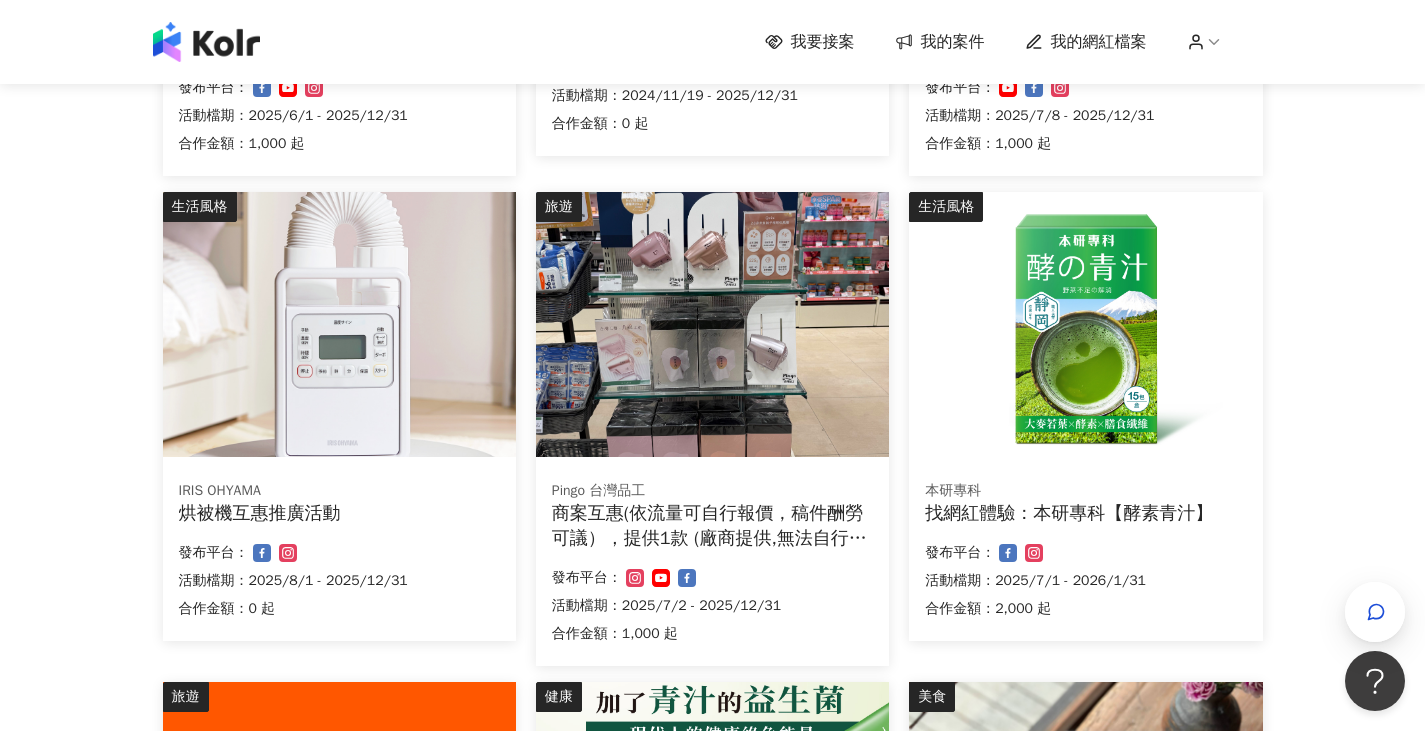 drag, startPoint x: 311, startPoint y: 313, endPoint x: 1352, endPoint y: 428, distance: 1047.3328 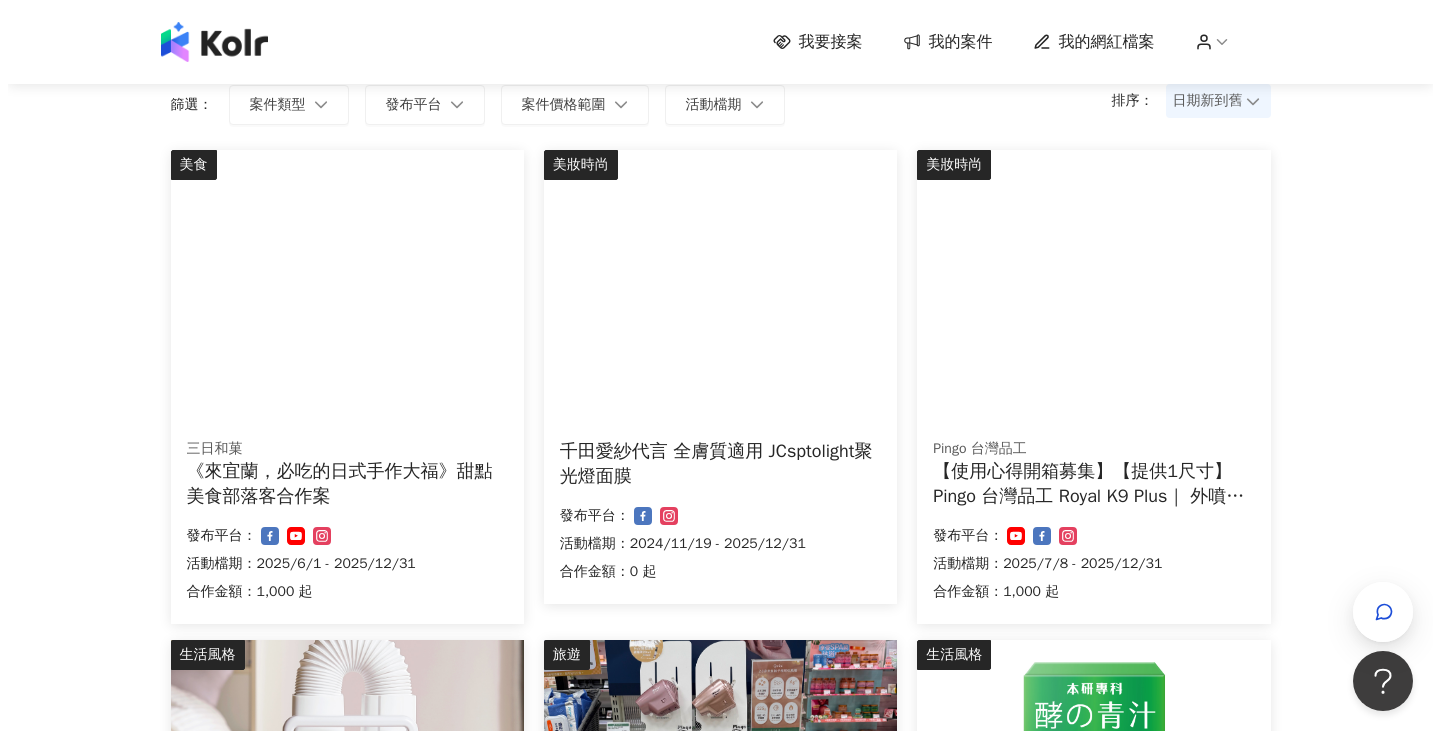 scroll, scrollTop: 203, scrollLeft: 0, axis: vertical 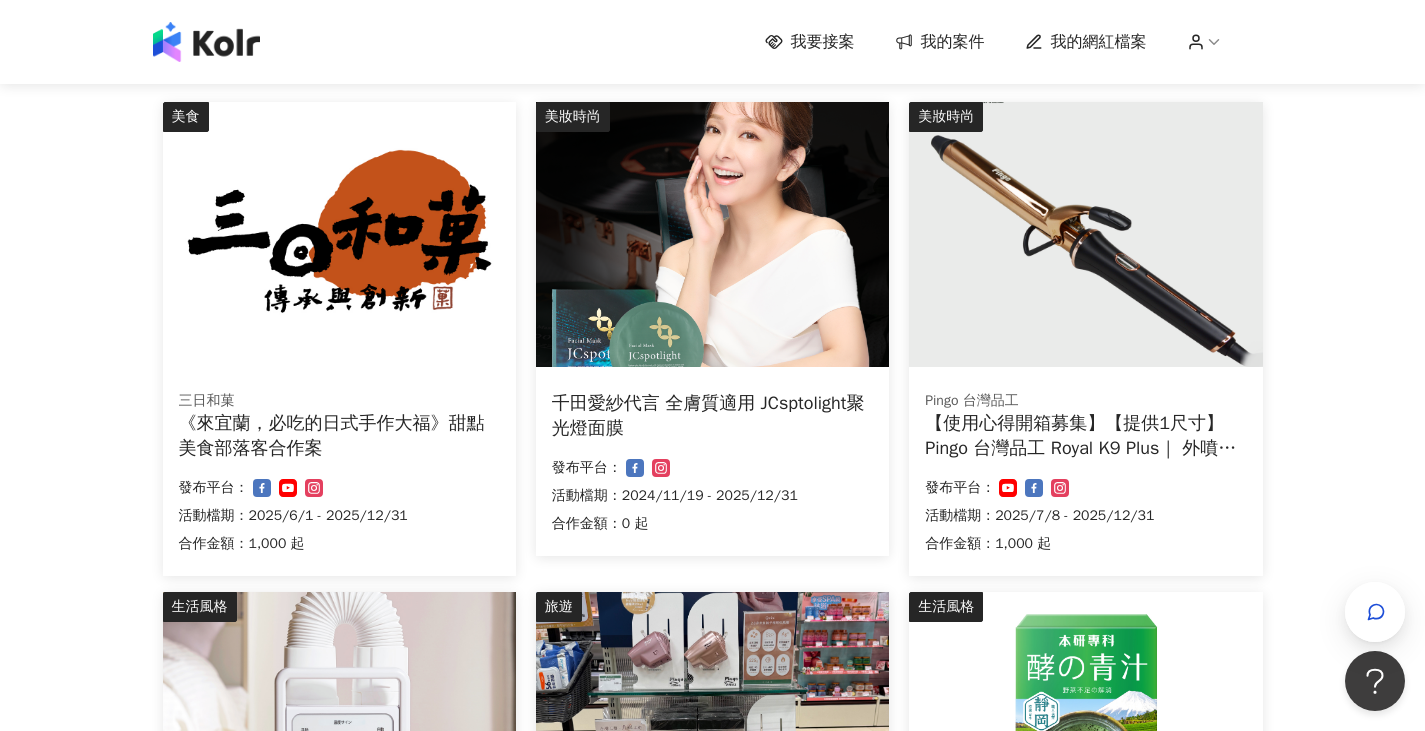 click on "【使用心得開箱募集】【提供1尺寸】 Pingo 台灣品工 Royal K9 Plus｜ 外噴式負離子加長電棒-革命進化款" at bounding box center [1085, 436] 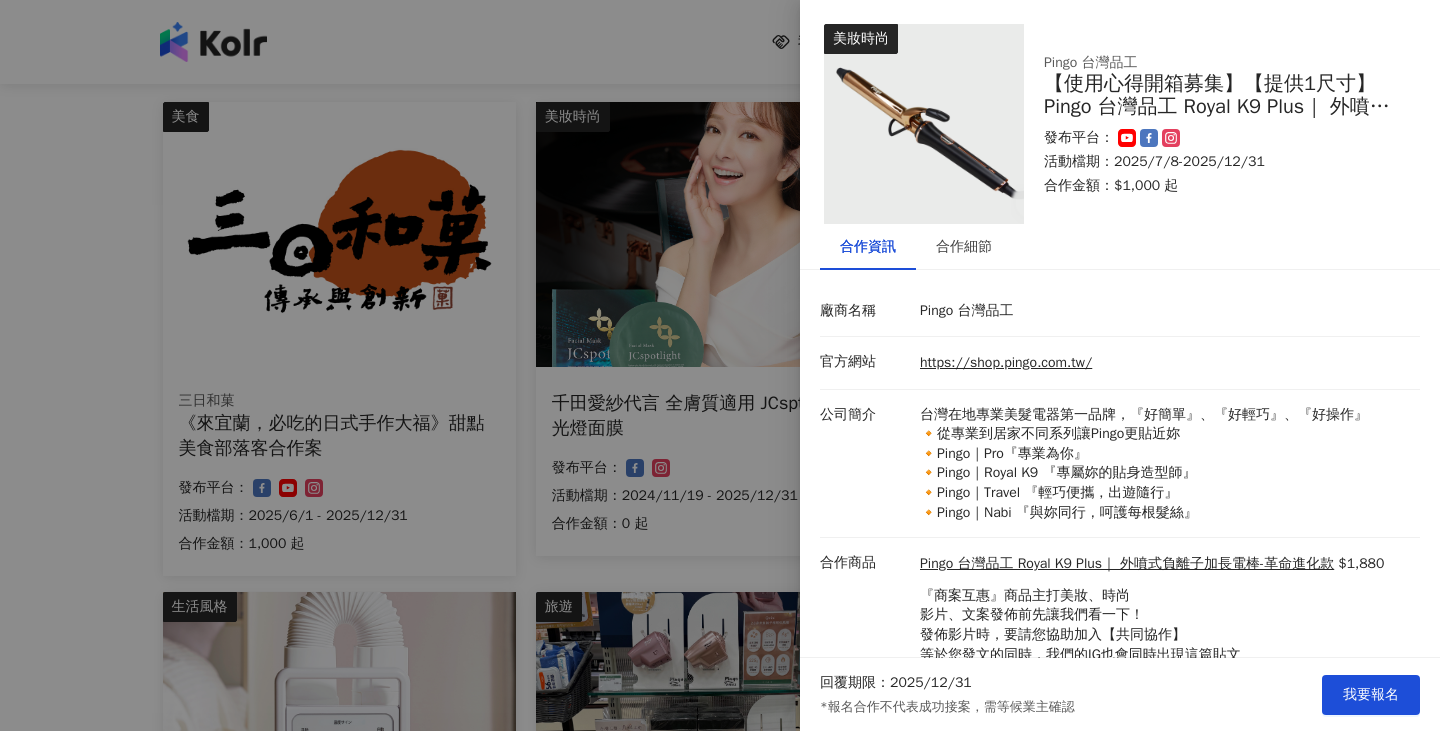 scroll, scrollTop: 73, scrollLeft: 0, axis: vertical 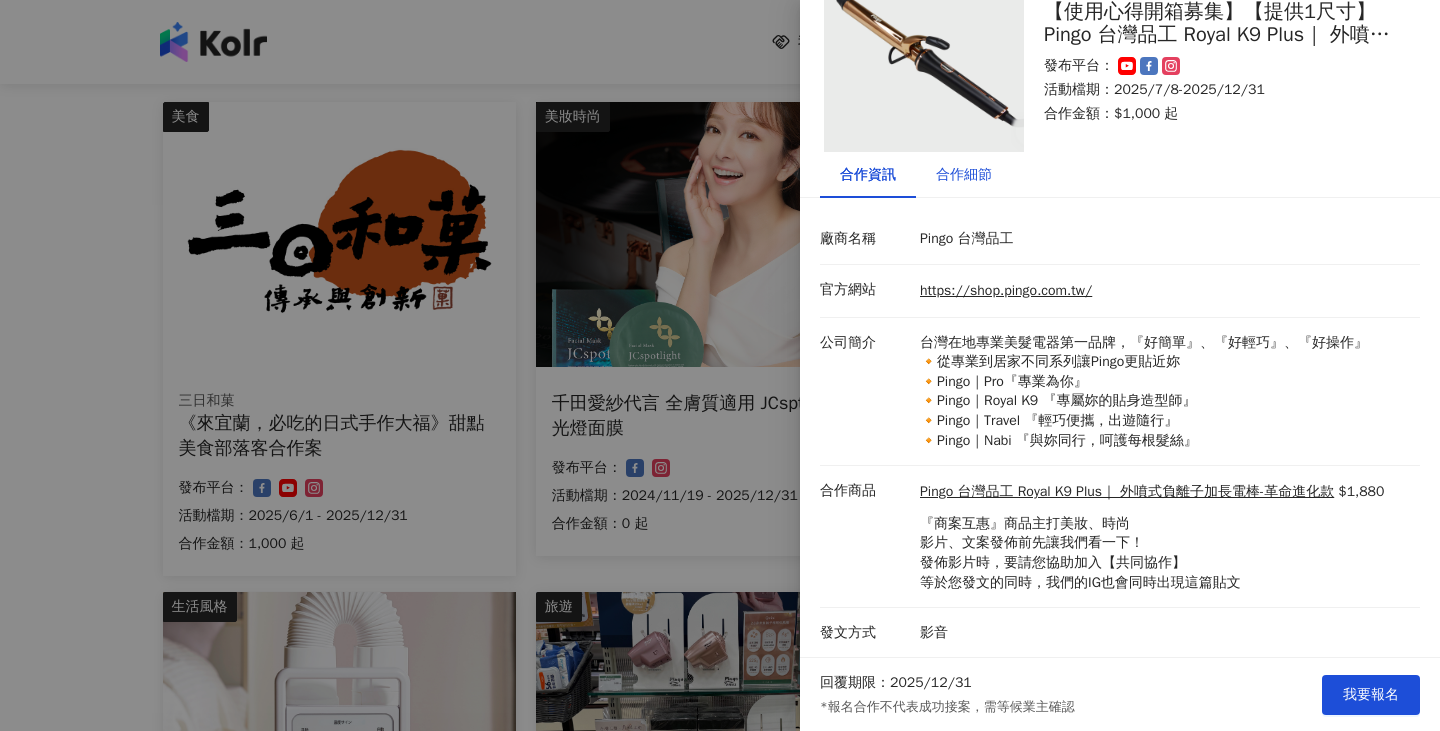 click on "合作細節" at bounding box center (964, 175) 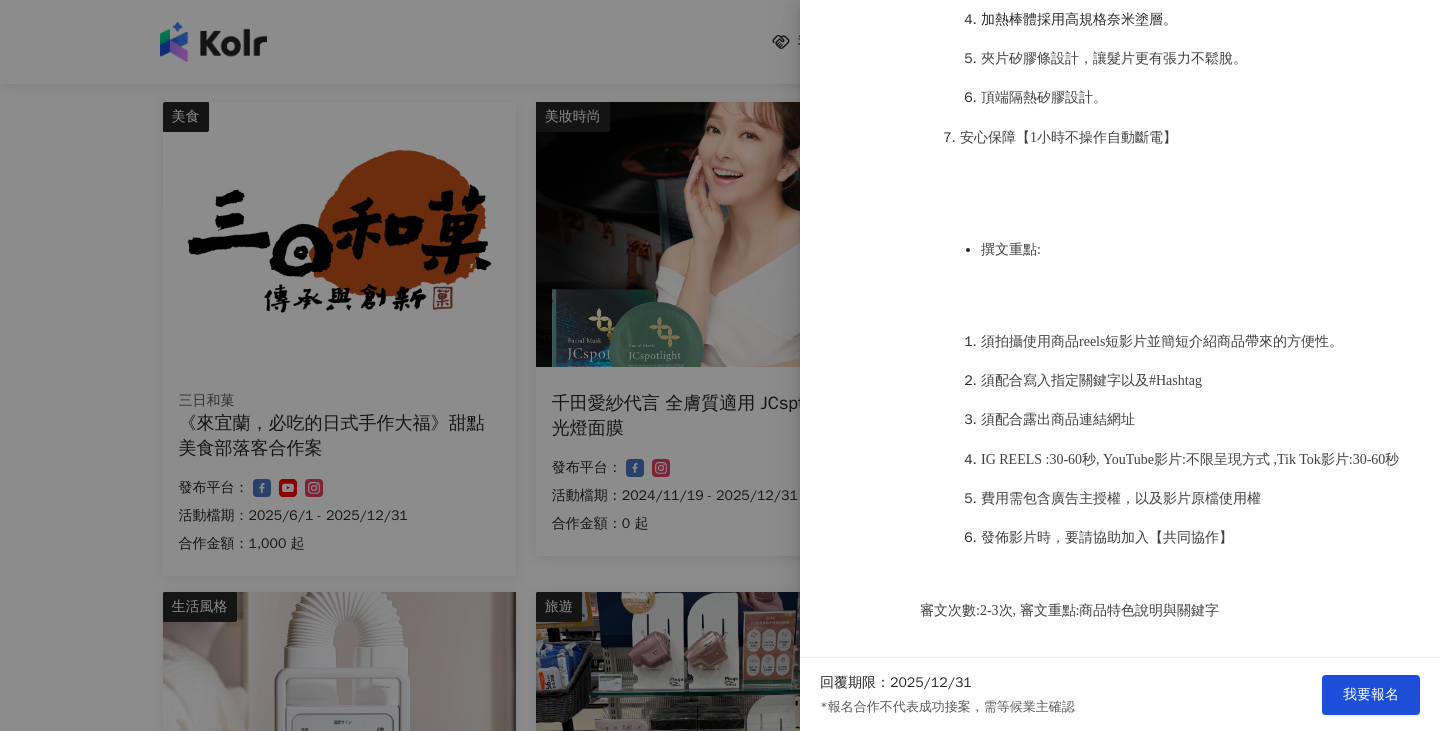 scroll, scrollTop: 1073, scrollLeft: 0, axis: vertical 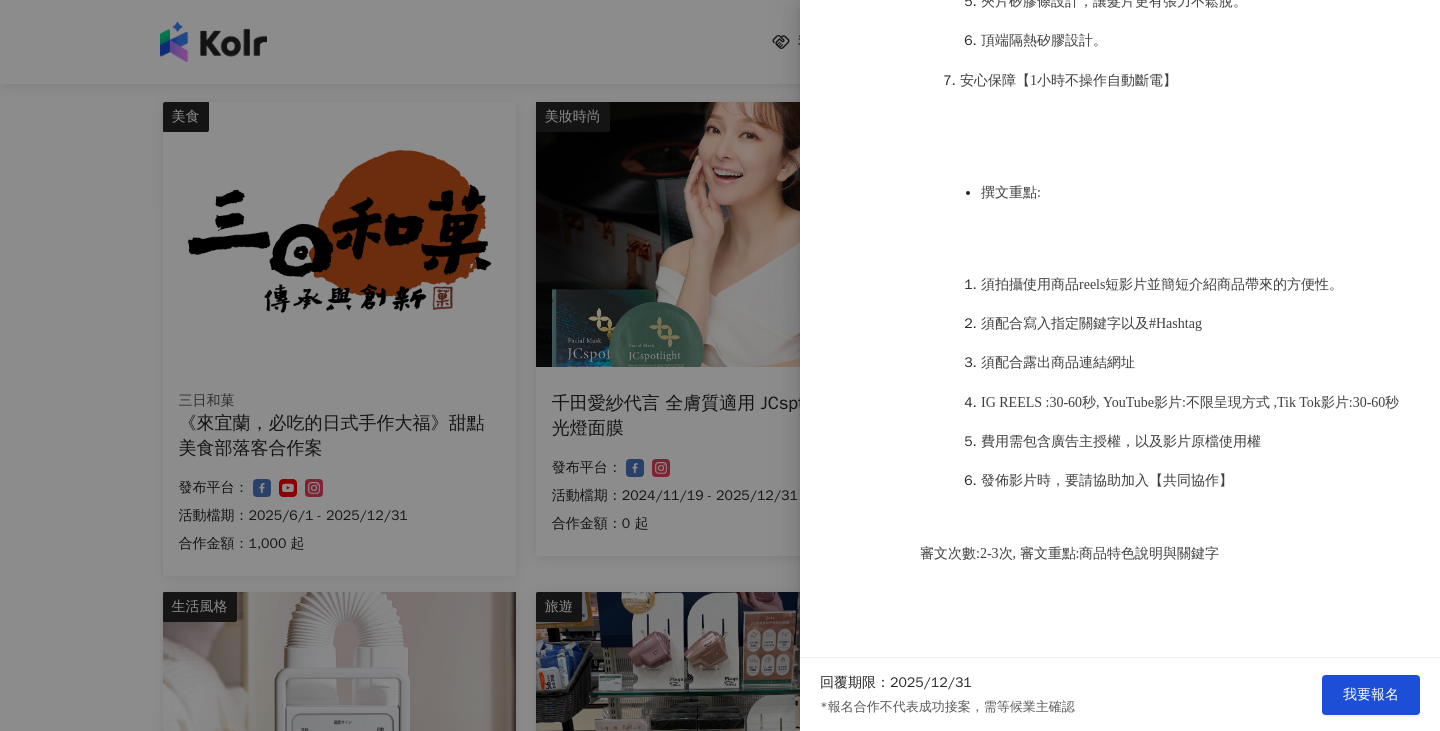 click at bounding box center (720, 365) 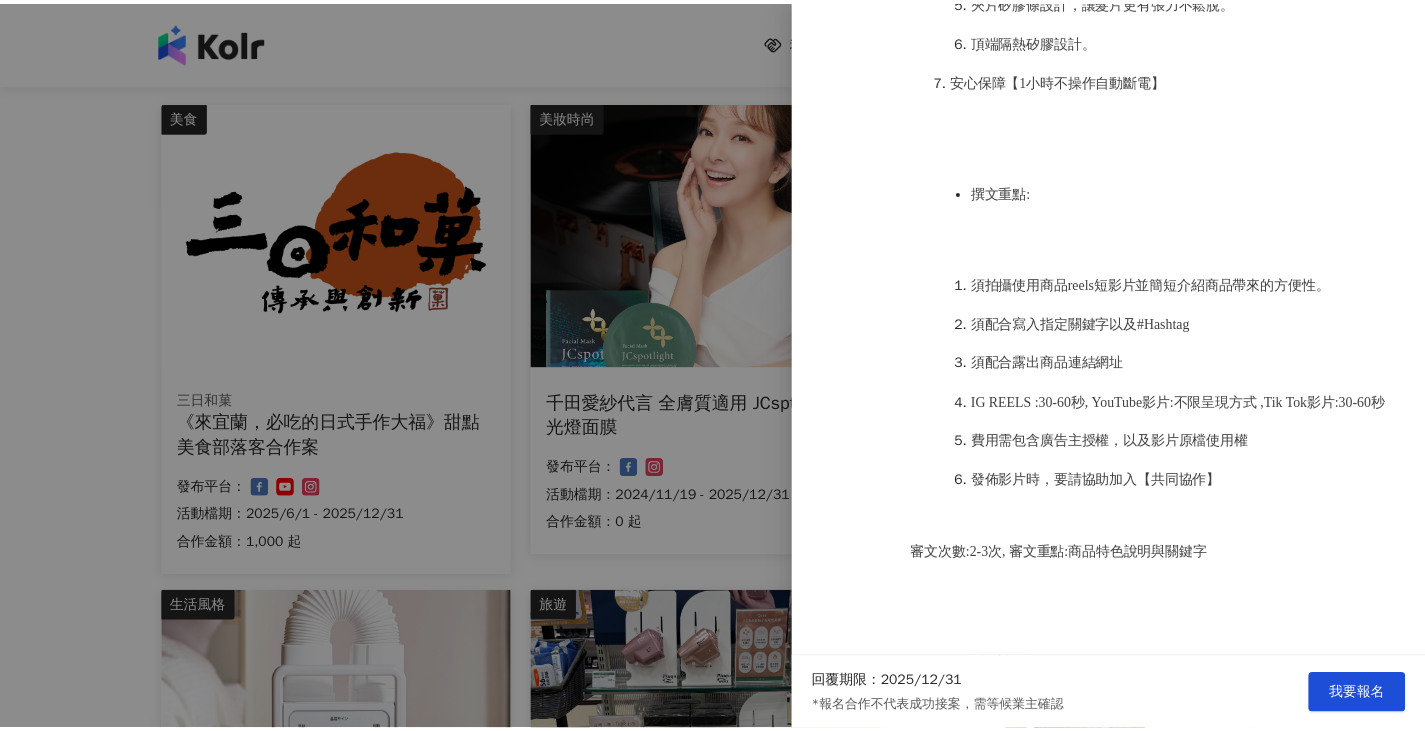 scroll, scrollTop: 0, scrollLeft: 0, axis: both 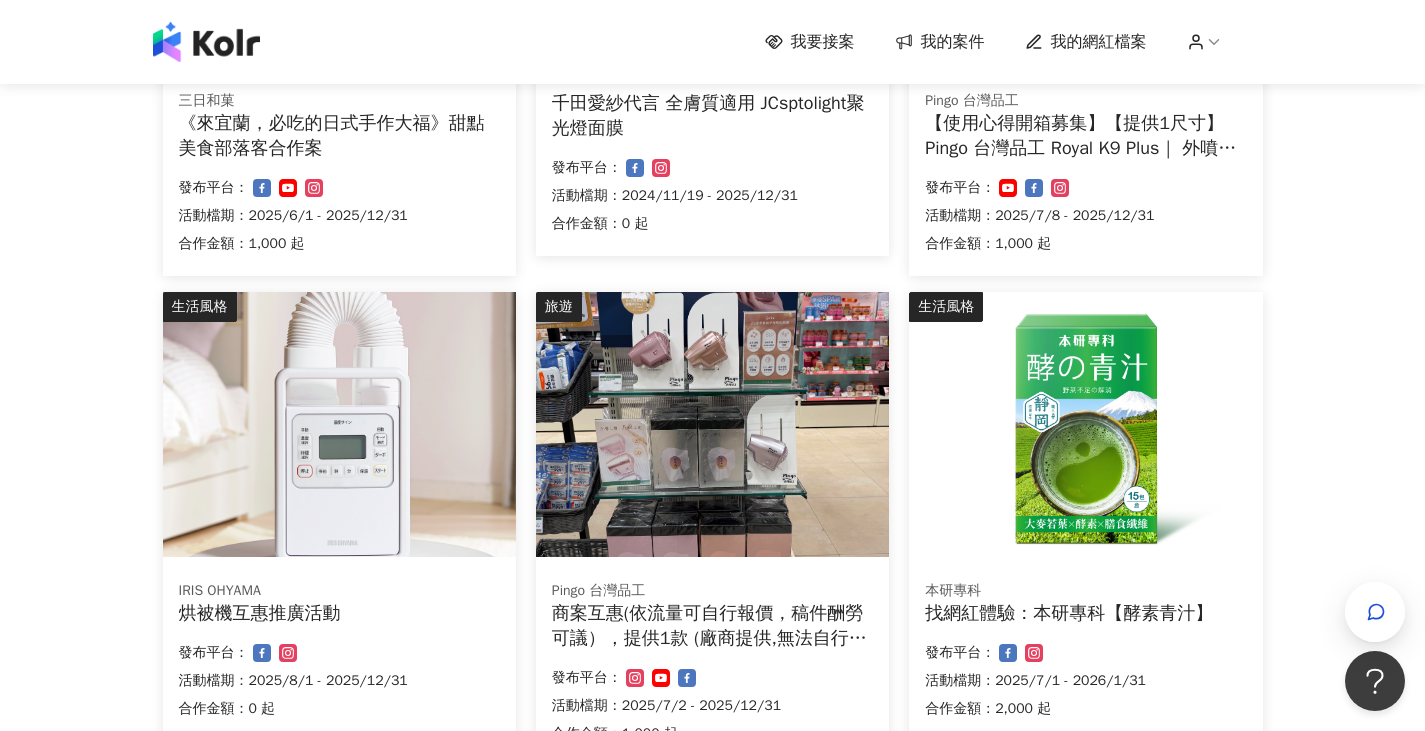click at bounding box center (339, 424) 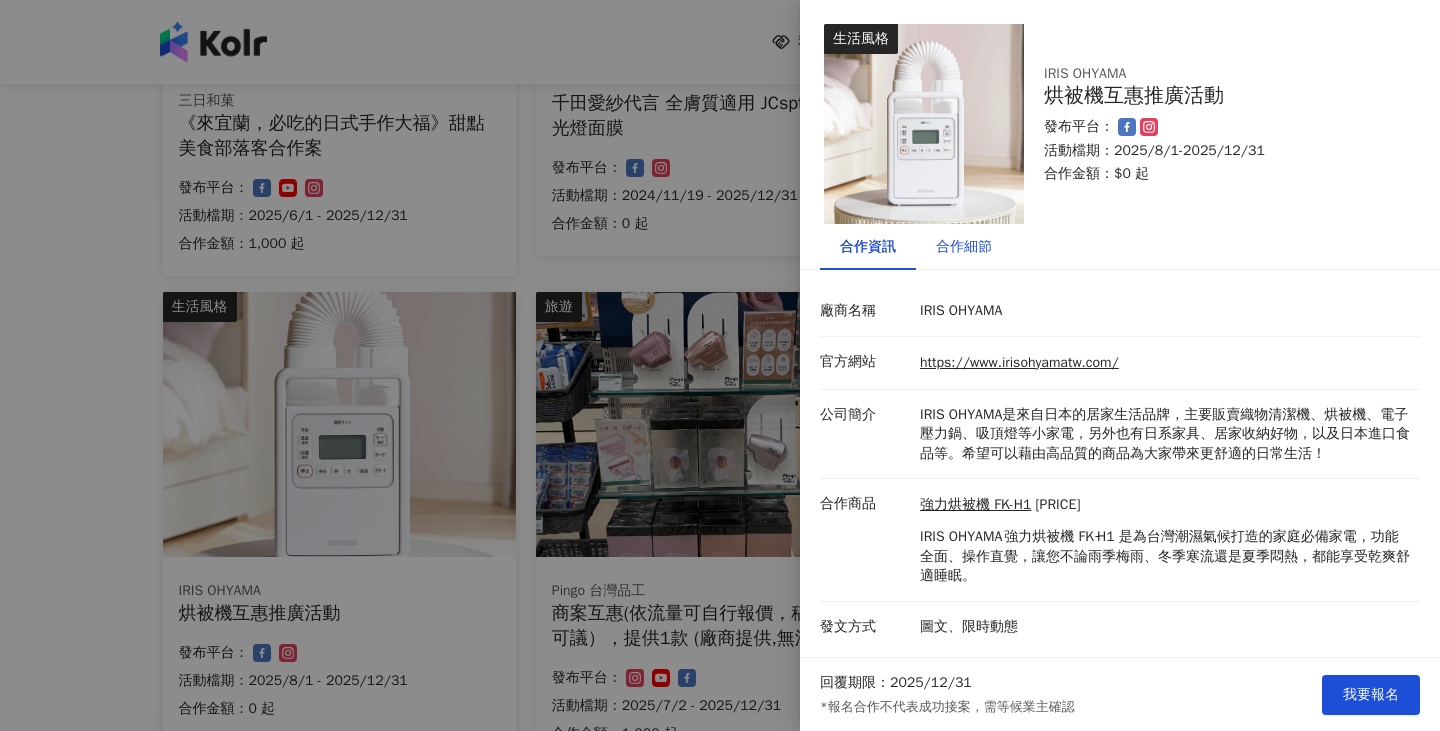 click on "合作細節" at bounding box center [964, 247] 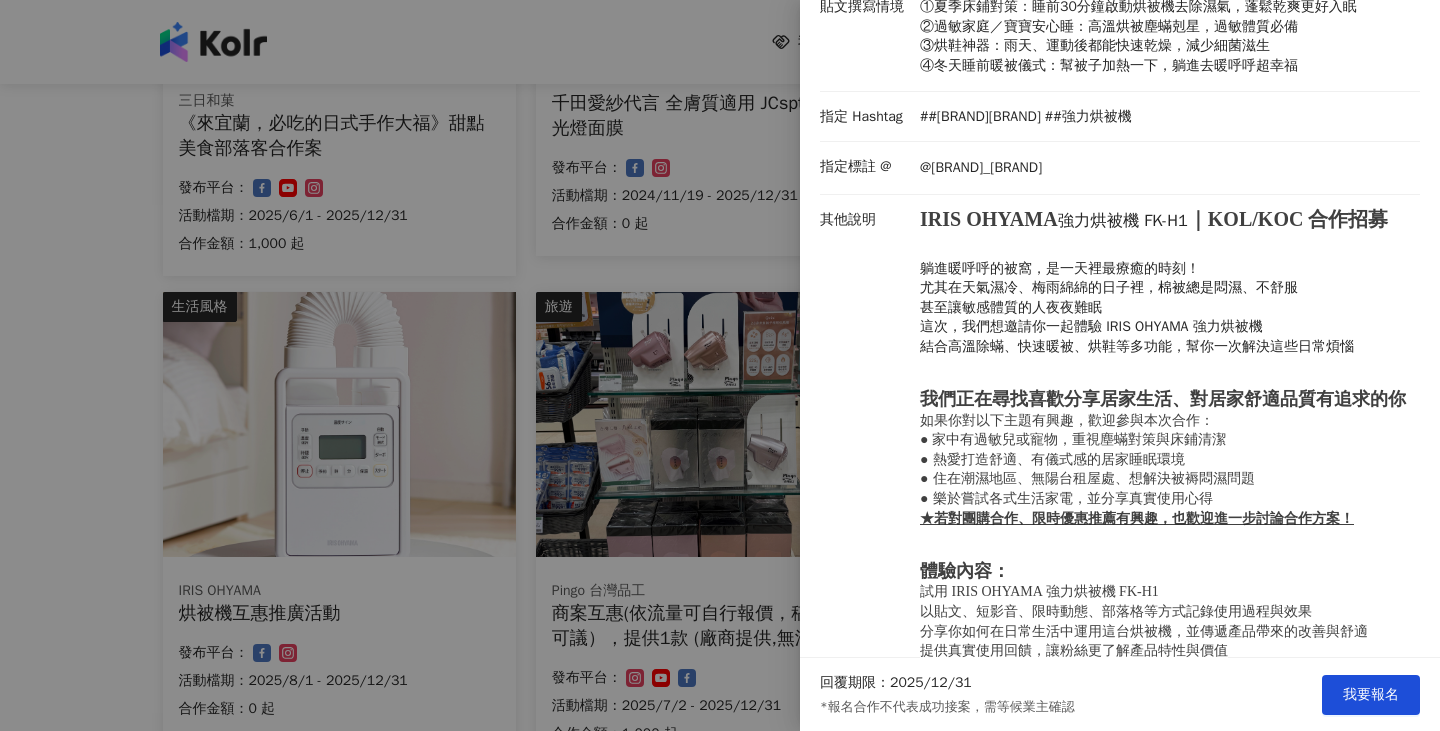scroll, scrollTop: 400, scrollLeft: 0, axis: vertical 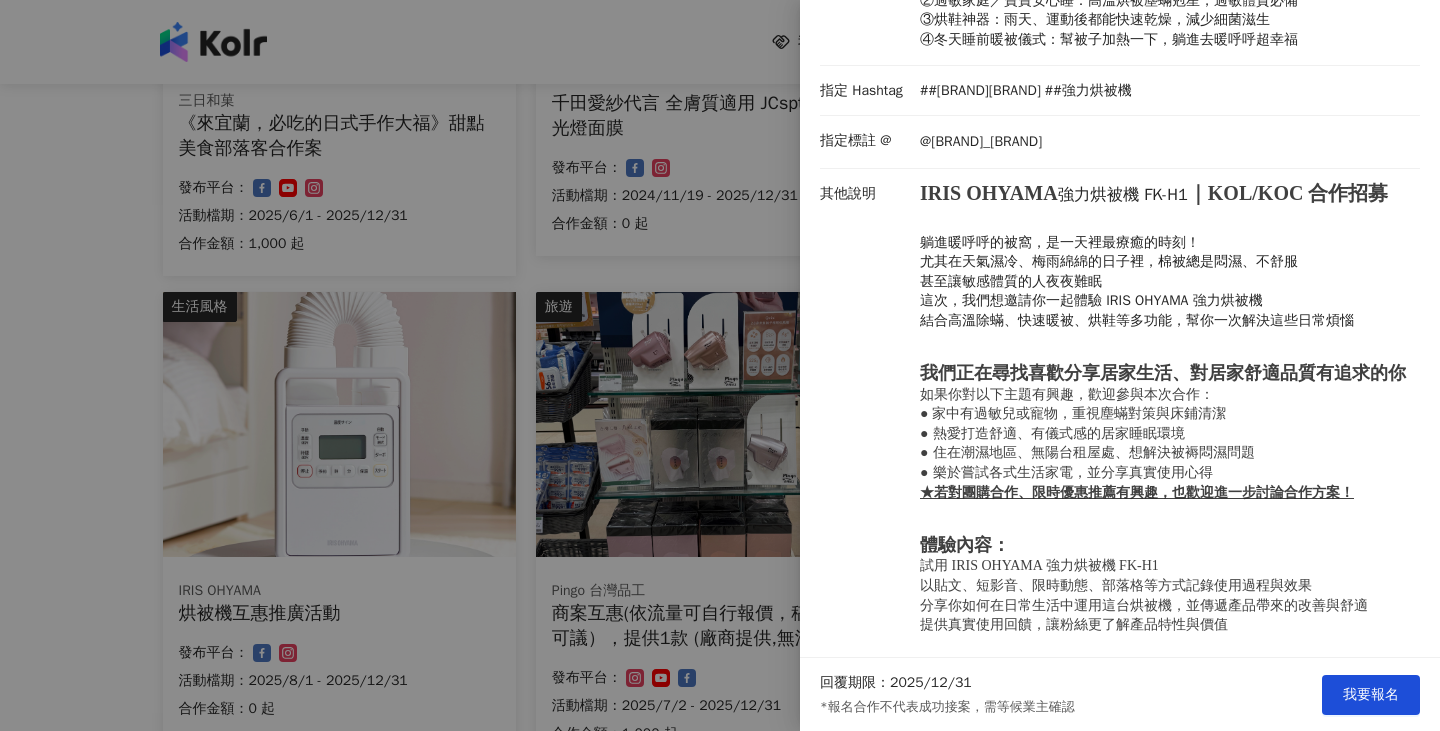 click at bounding box center [720, 365] 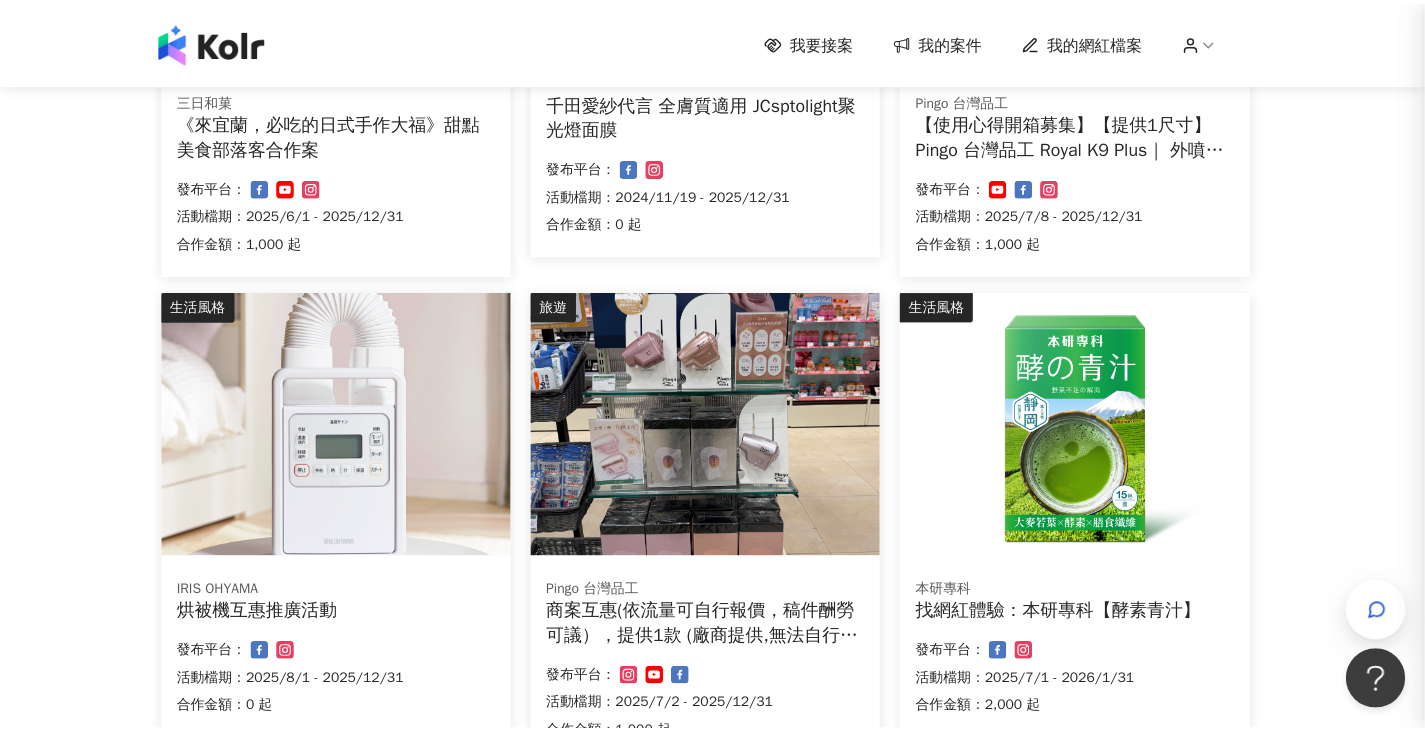 scroll, scrollTop: 0, scrollLeft: 0, axis: both 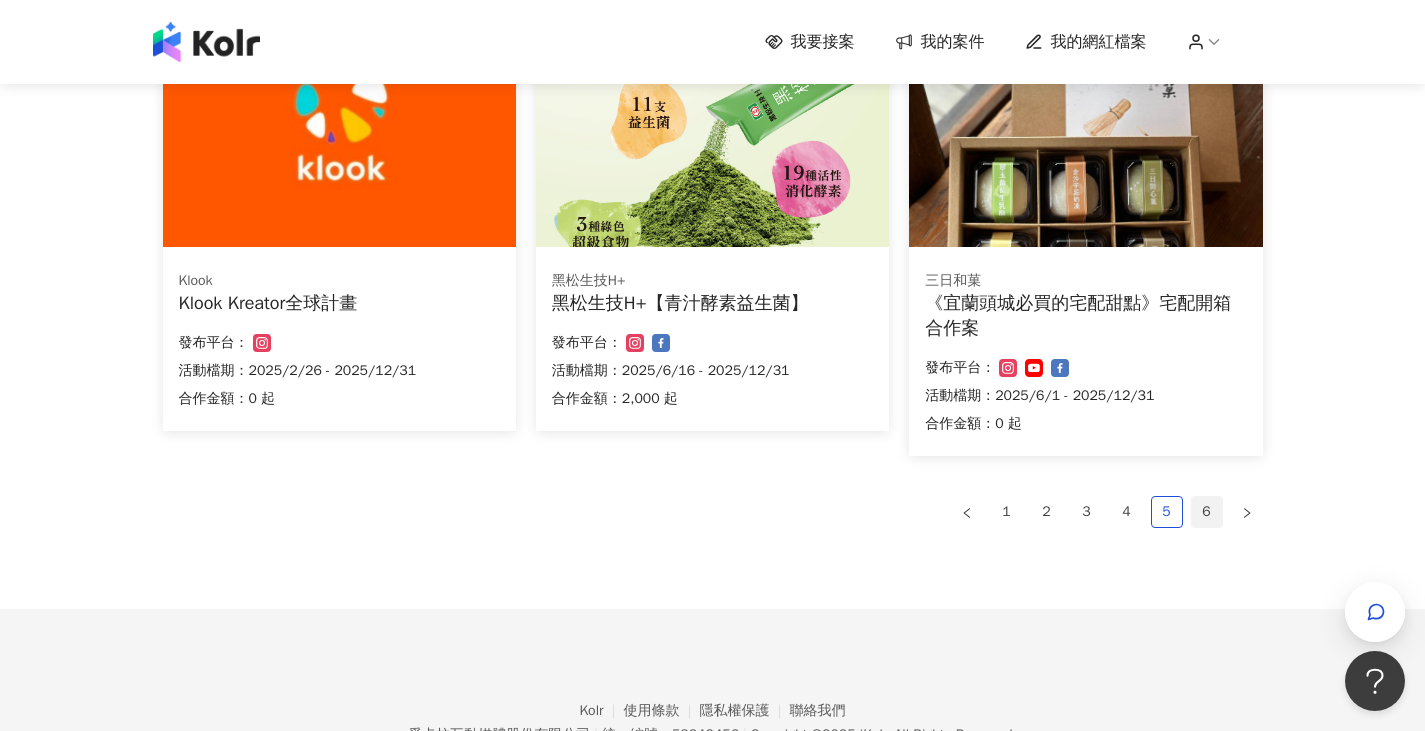 click on "6" at bounding box center (1207, 512) 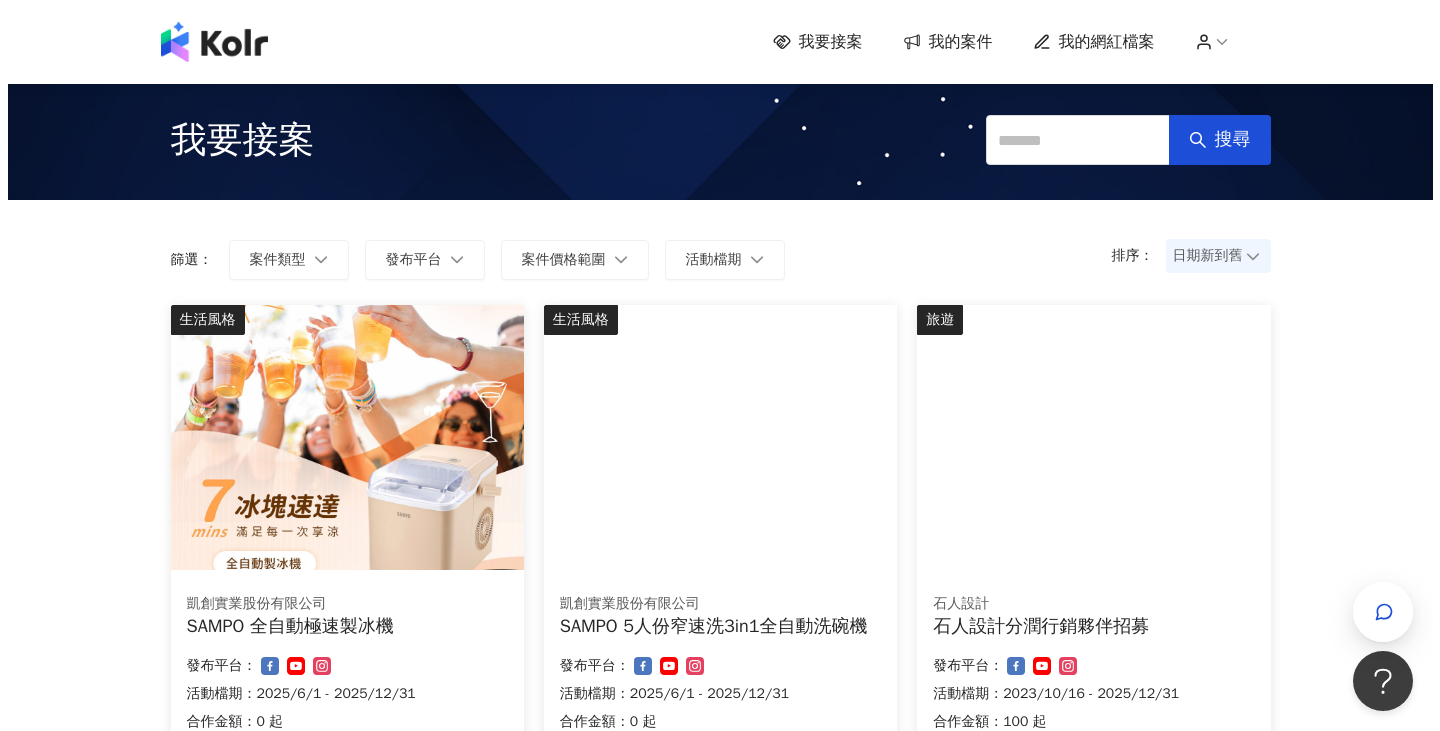 scroll, scrollTop: 100, scrollLeft: 0, axis: vertical 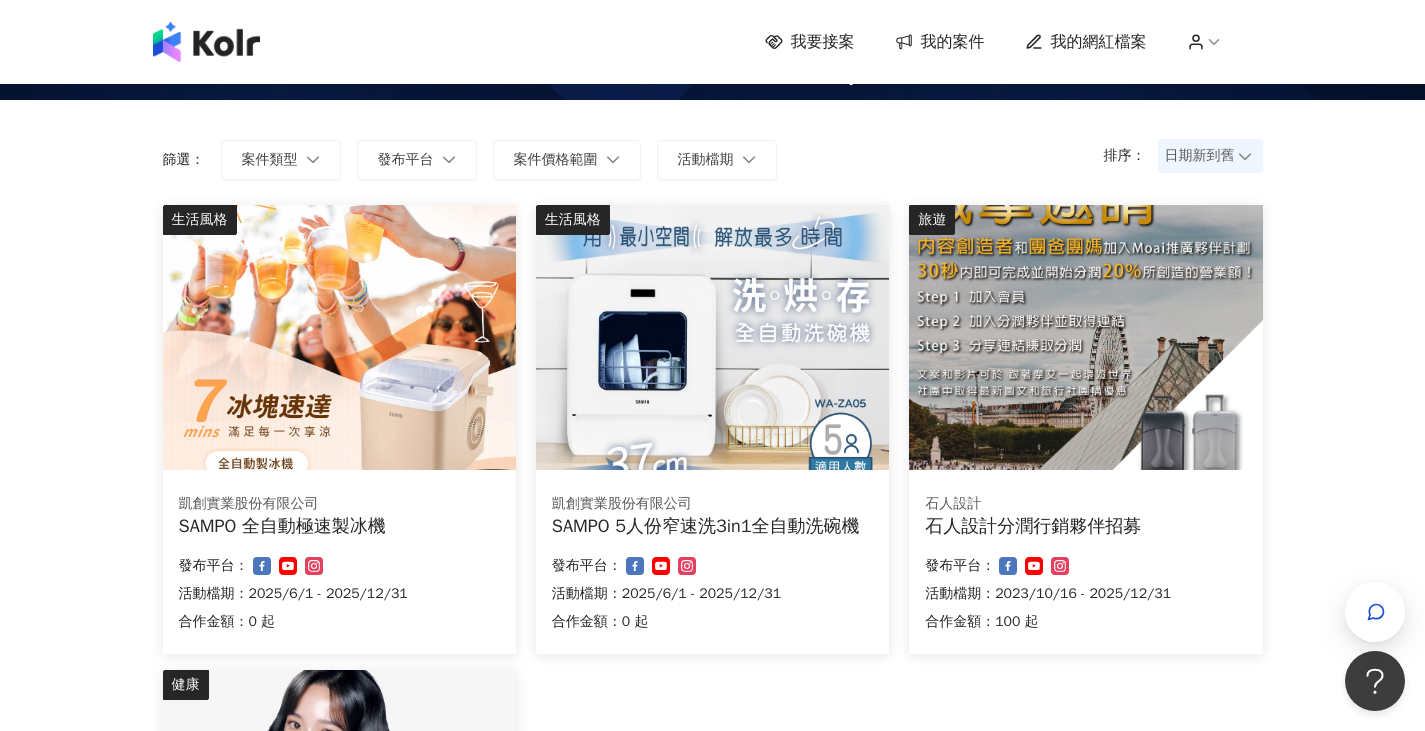 click at bounding box center (339, 337) 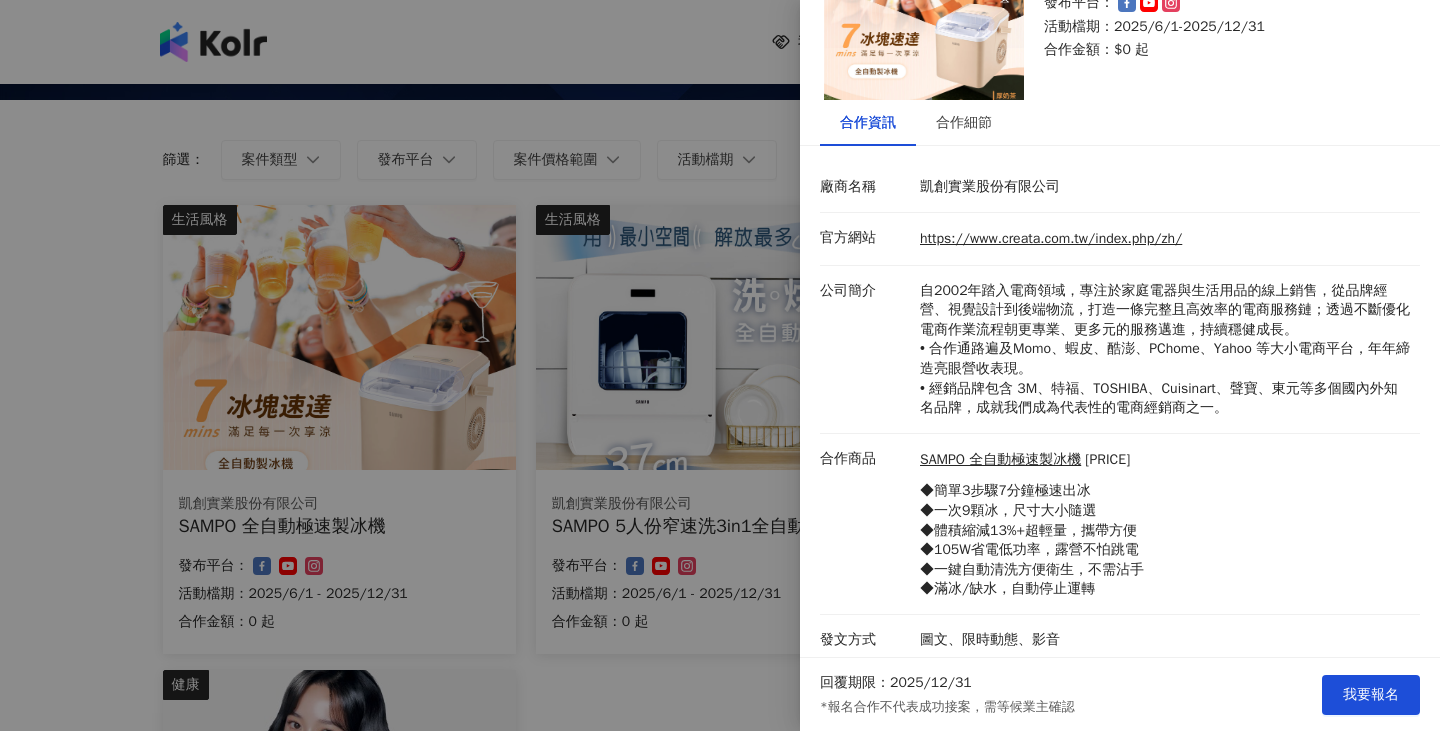 scroll, scrollTop: 132, scrollLeft: 0, axis: vertical 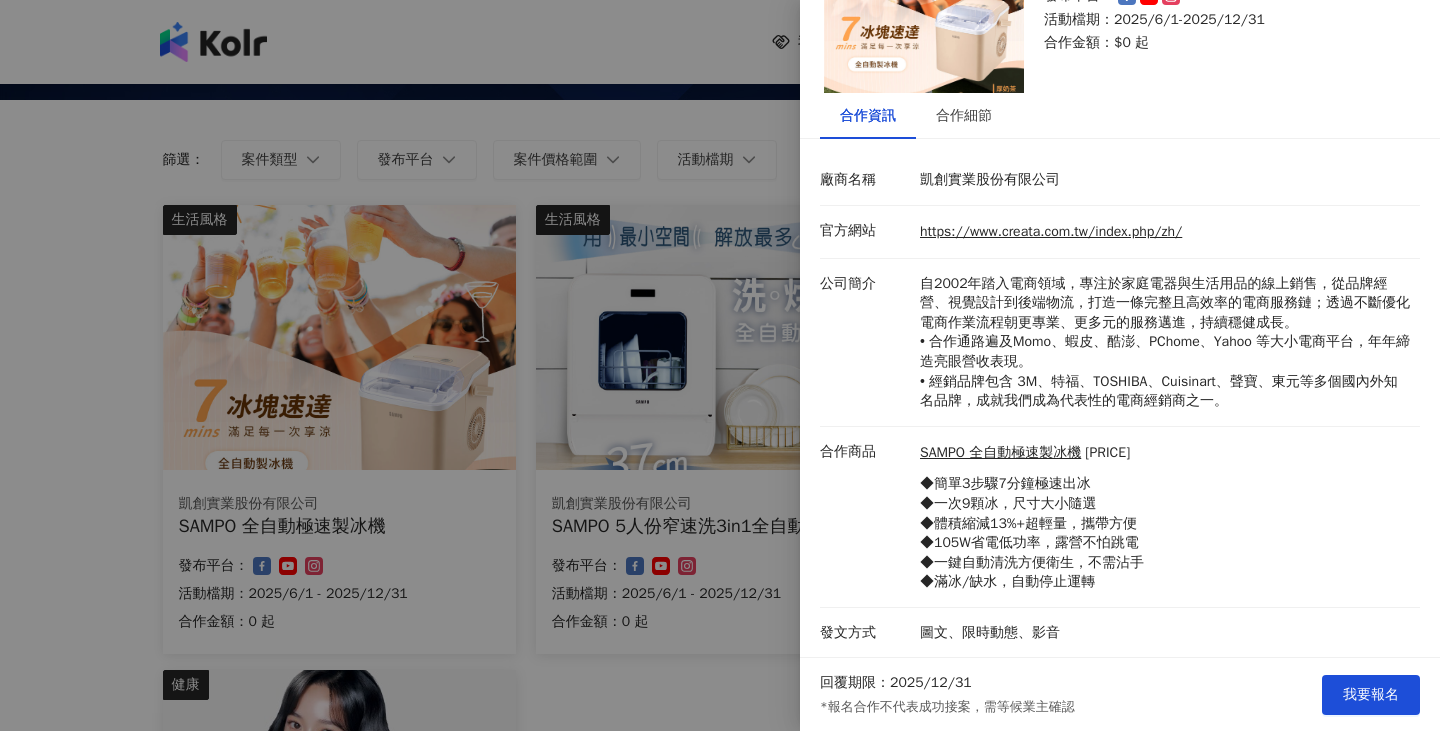 click at bounding box center [720, 365] 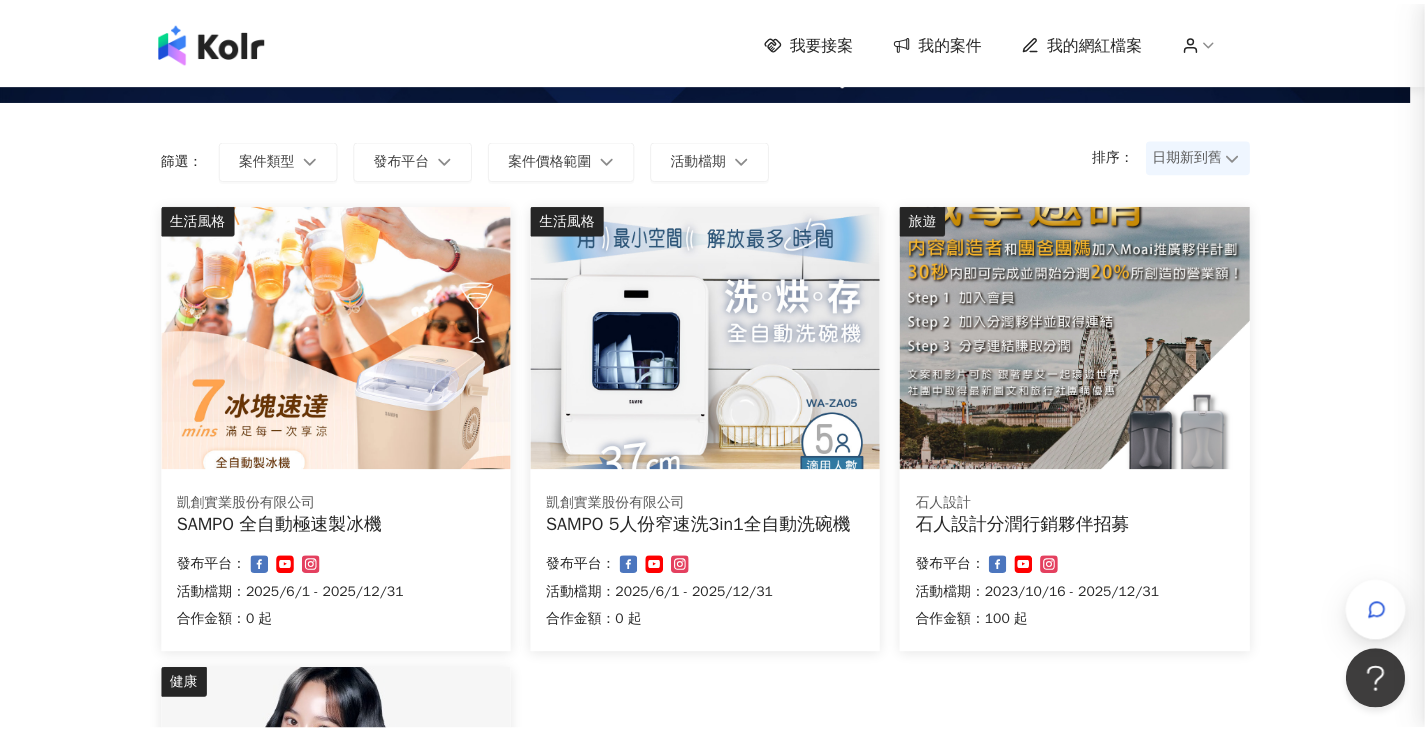 scroll, scrollTop: 0, scrollLeft: 0, axis: both 